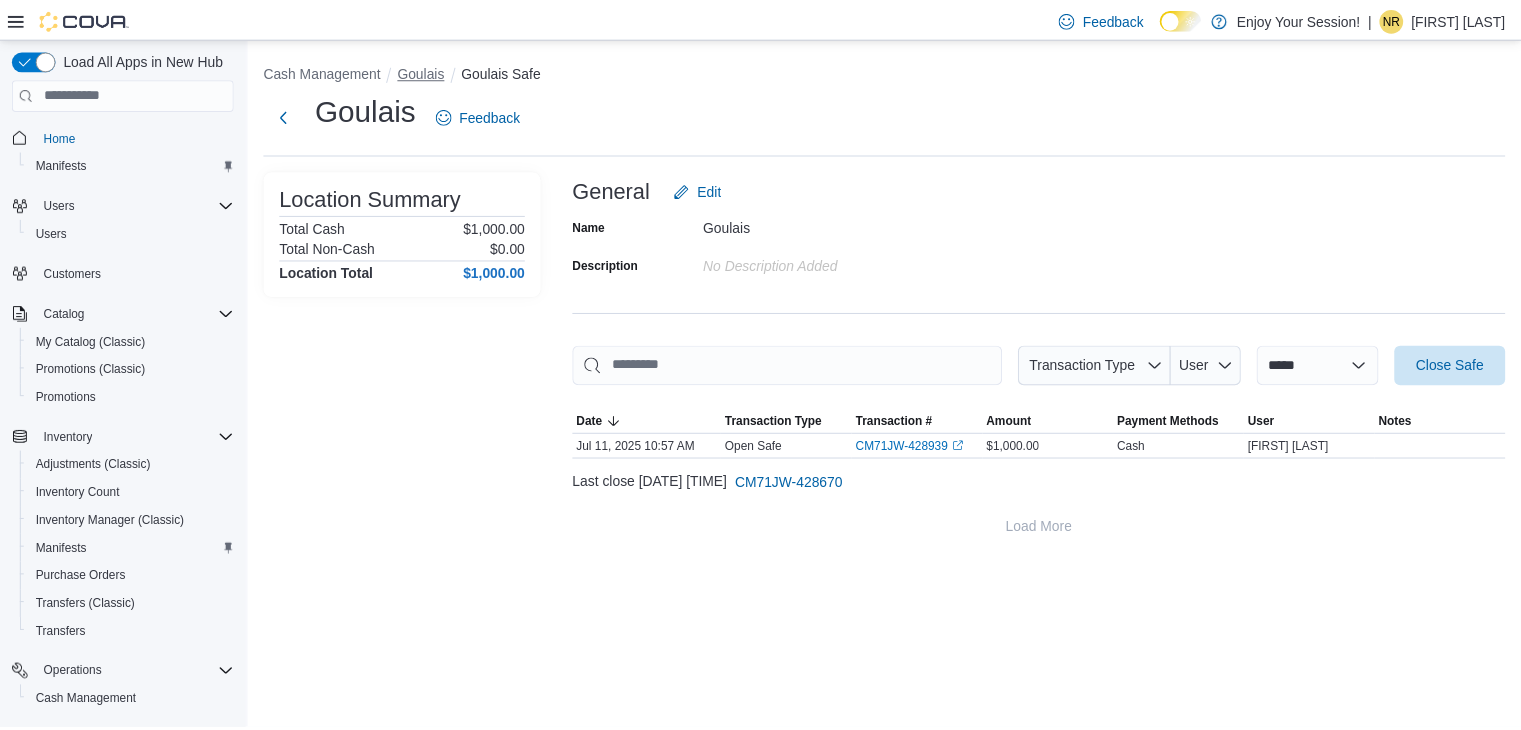 scroll, scrollTop: 0, scrollLeft: 0, axis: both 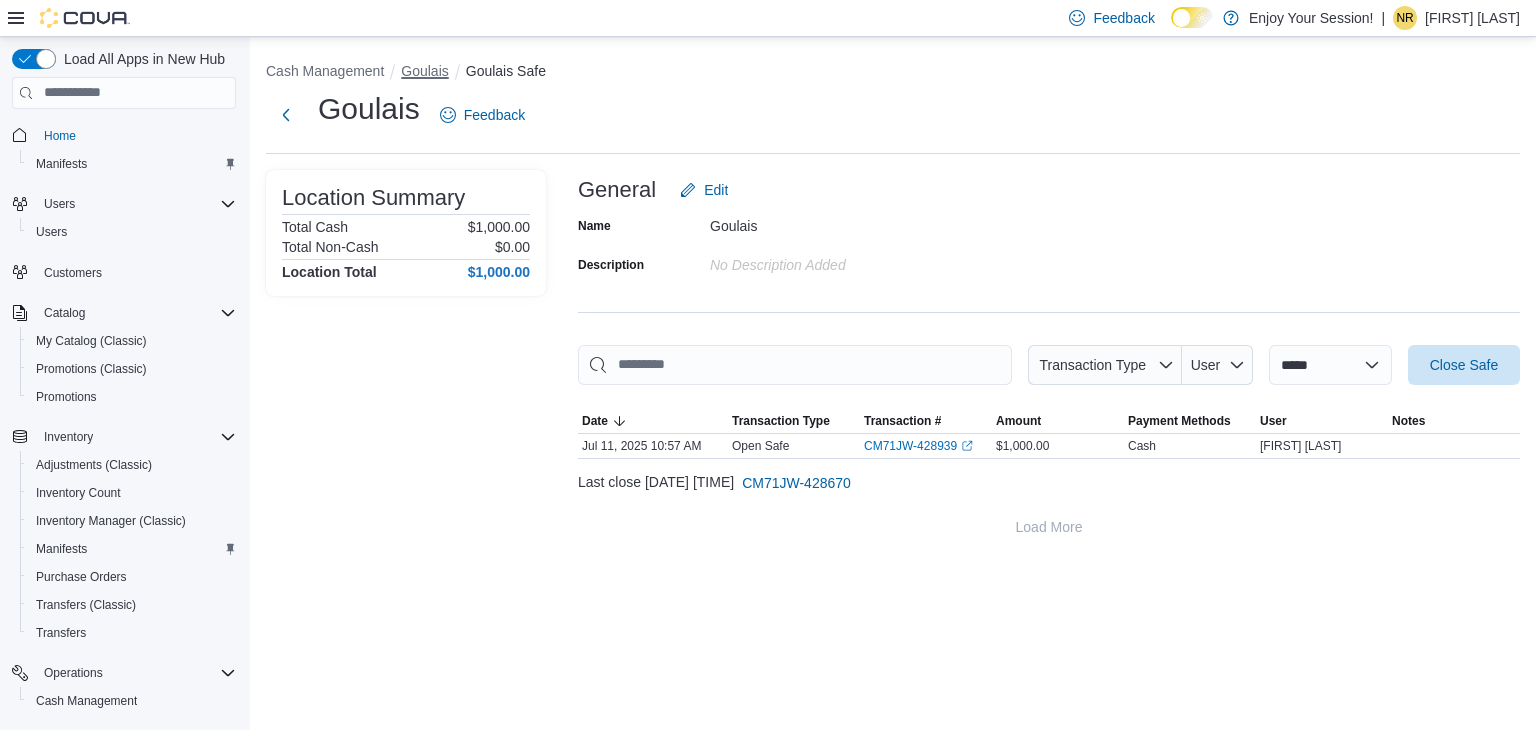 click on "Goulais" at bounding box center (424, 71) 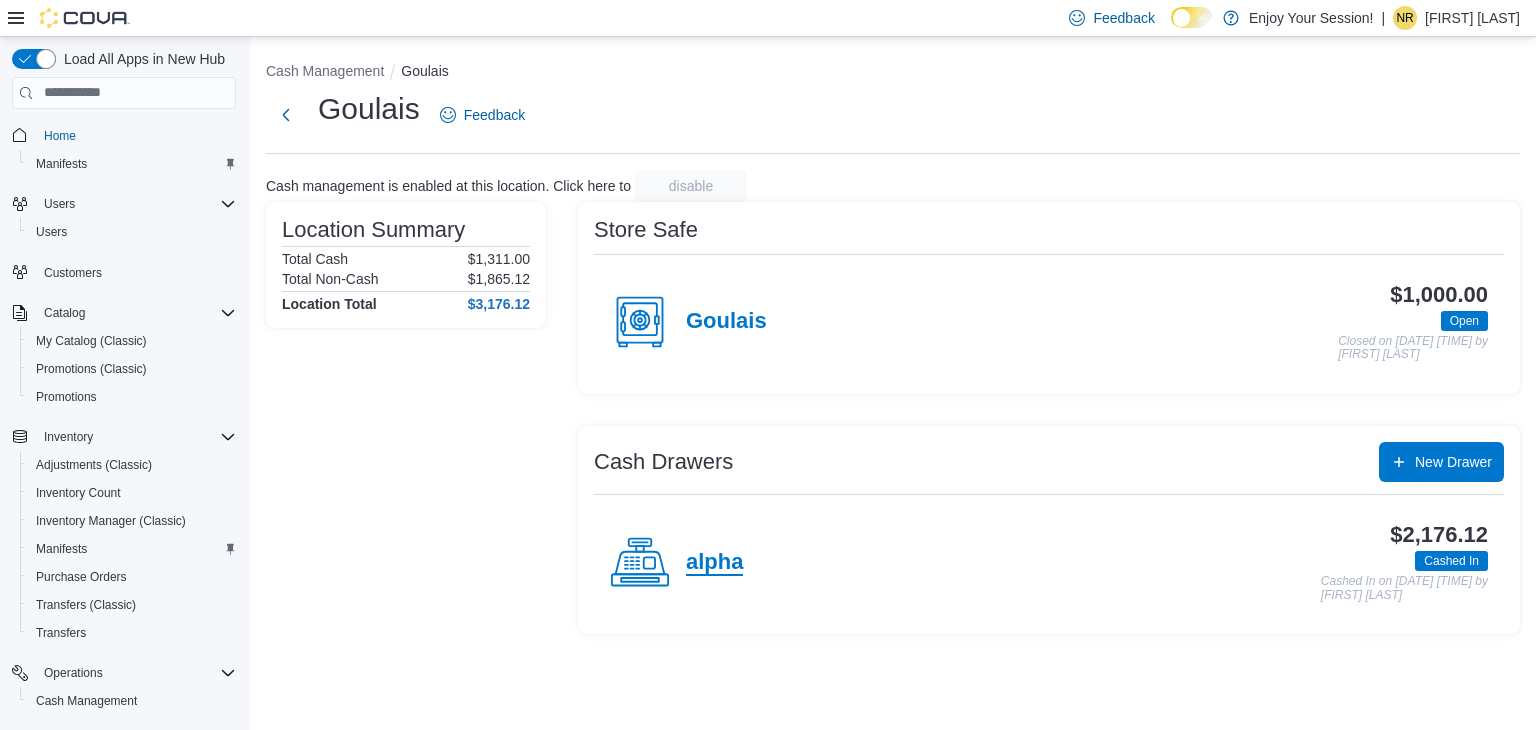 click on "alpha" at bounding box center (714, 563) 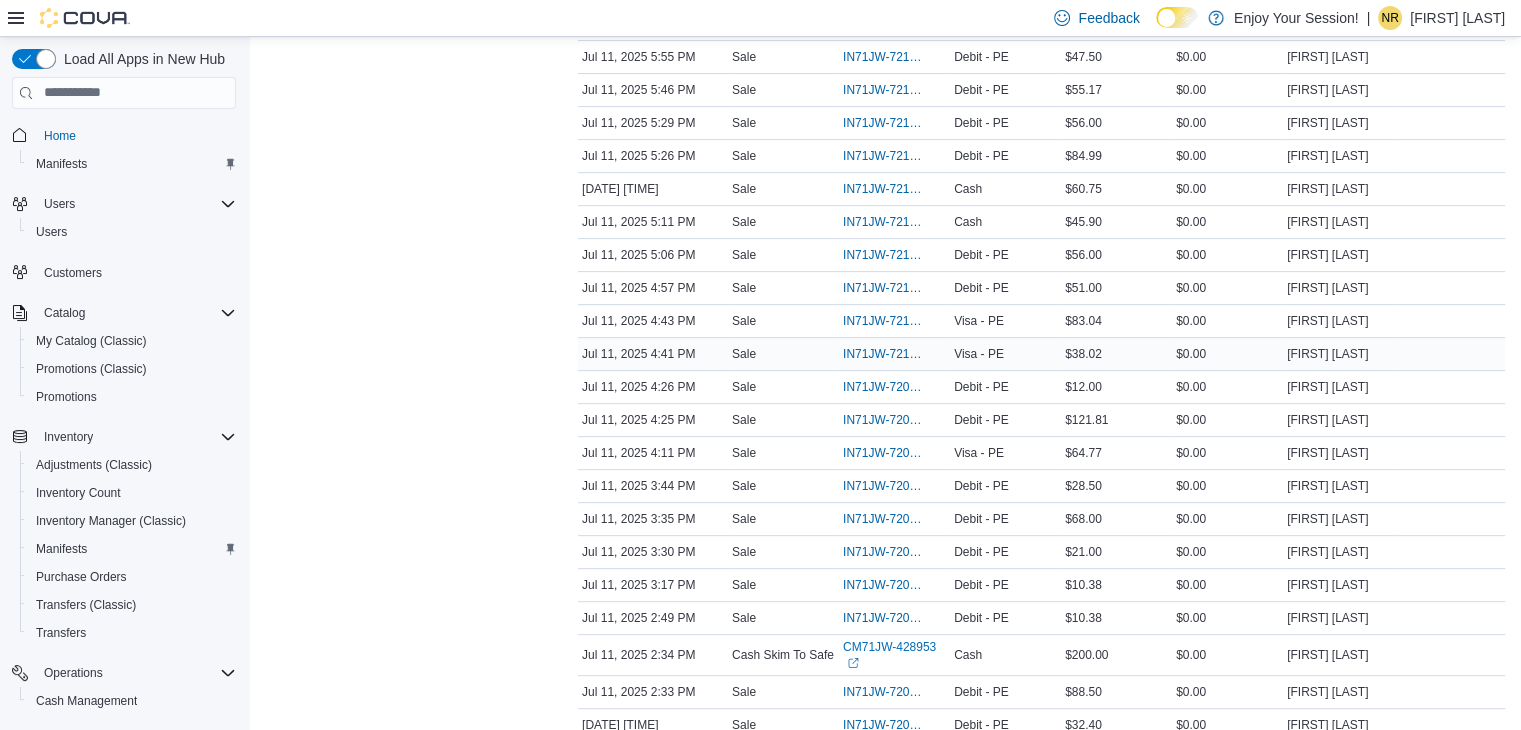 scroll, scrollTop: 700, scrollLeft: 0, axis: vertical 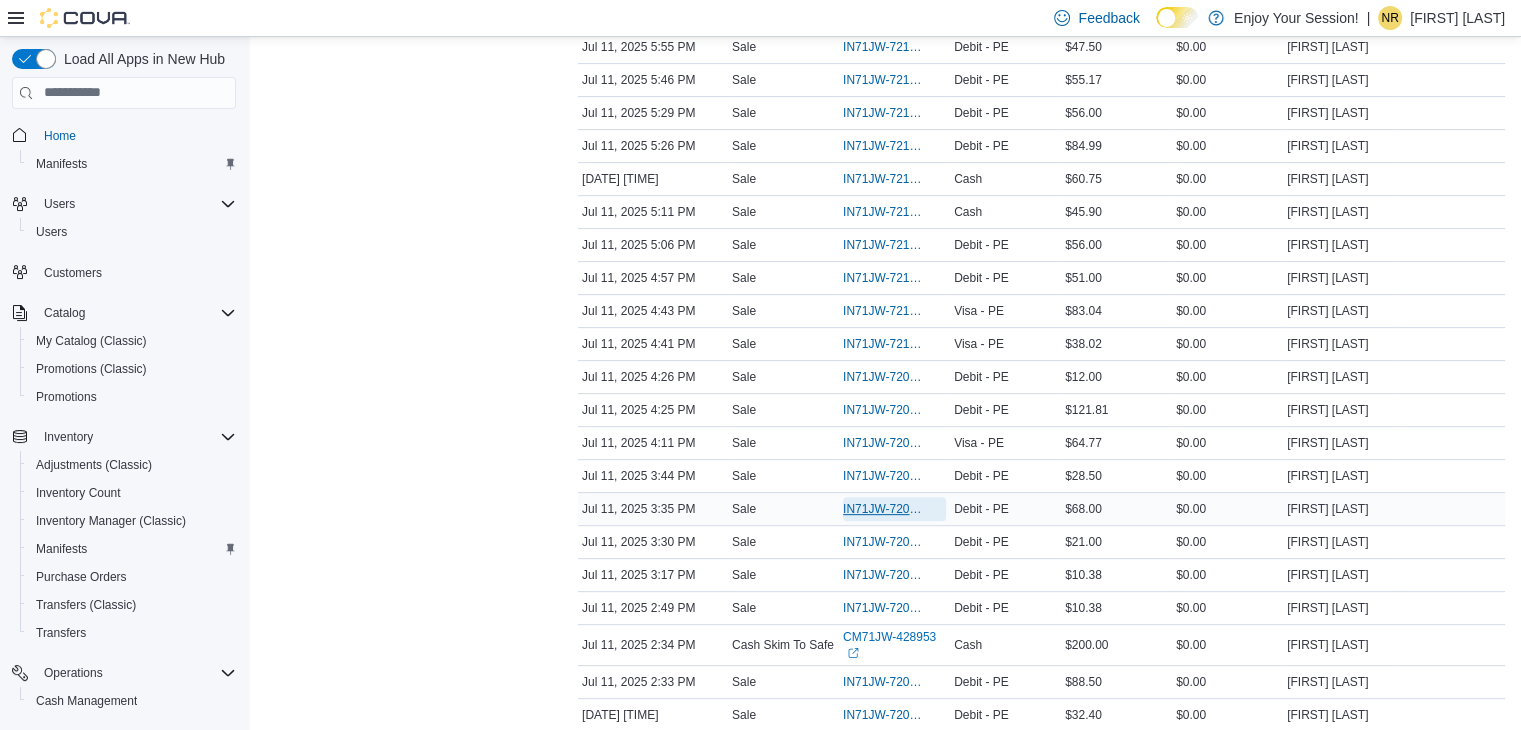 click on "IN71JW-7209340" at bounding box center (884, 509) 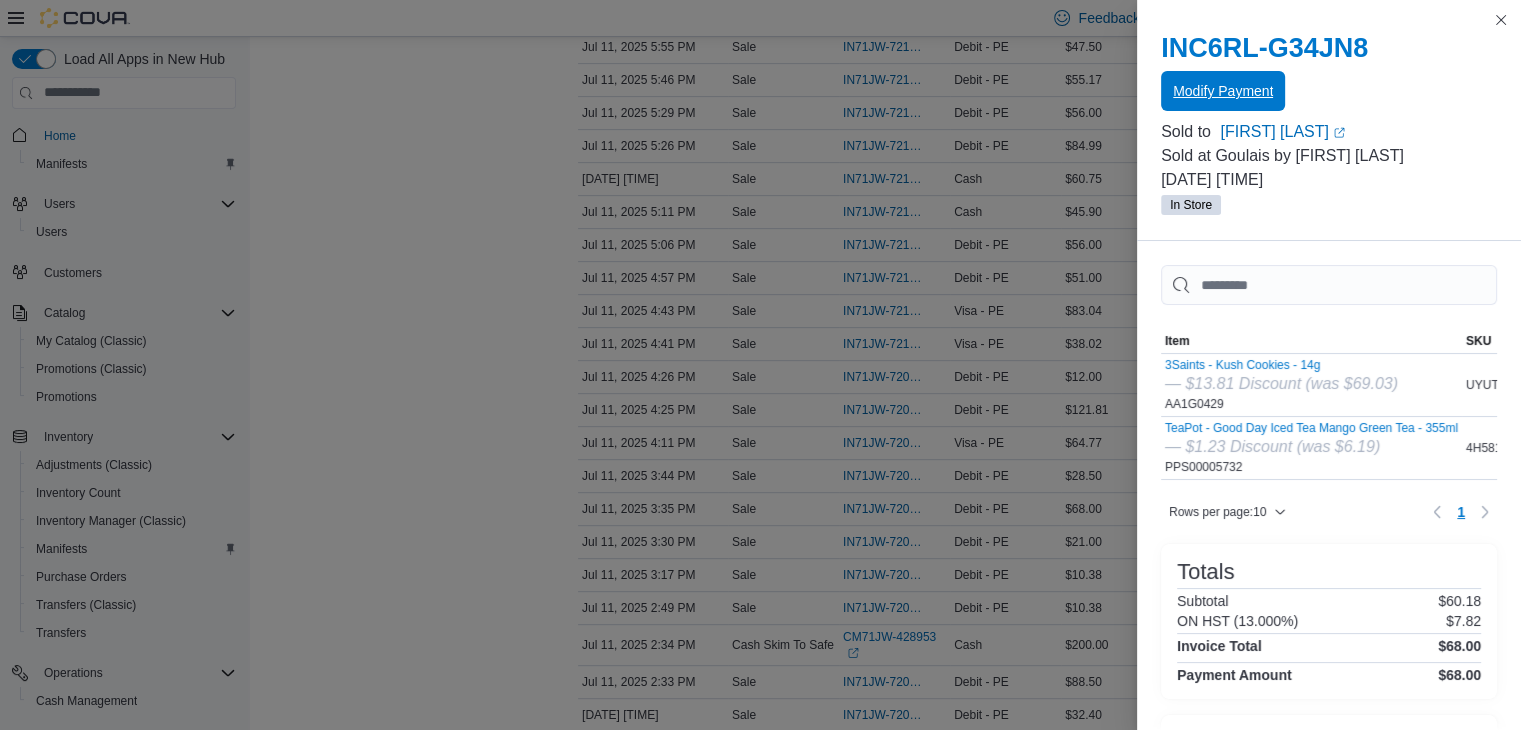 click on "Modify Payment" at bounding box center (1223, 91) 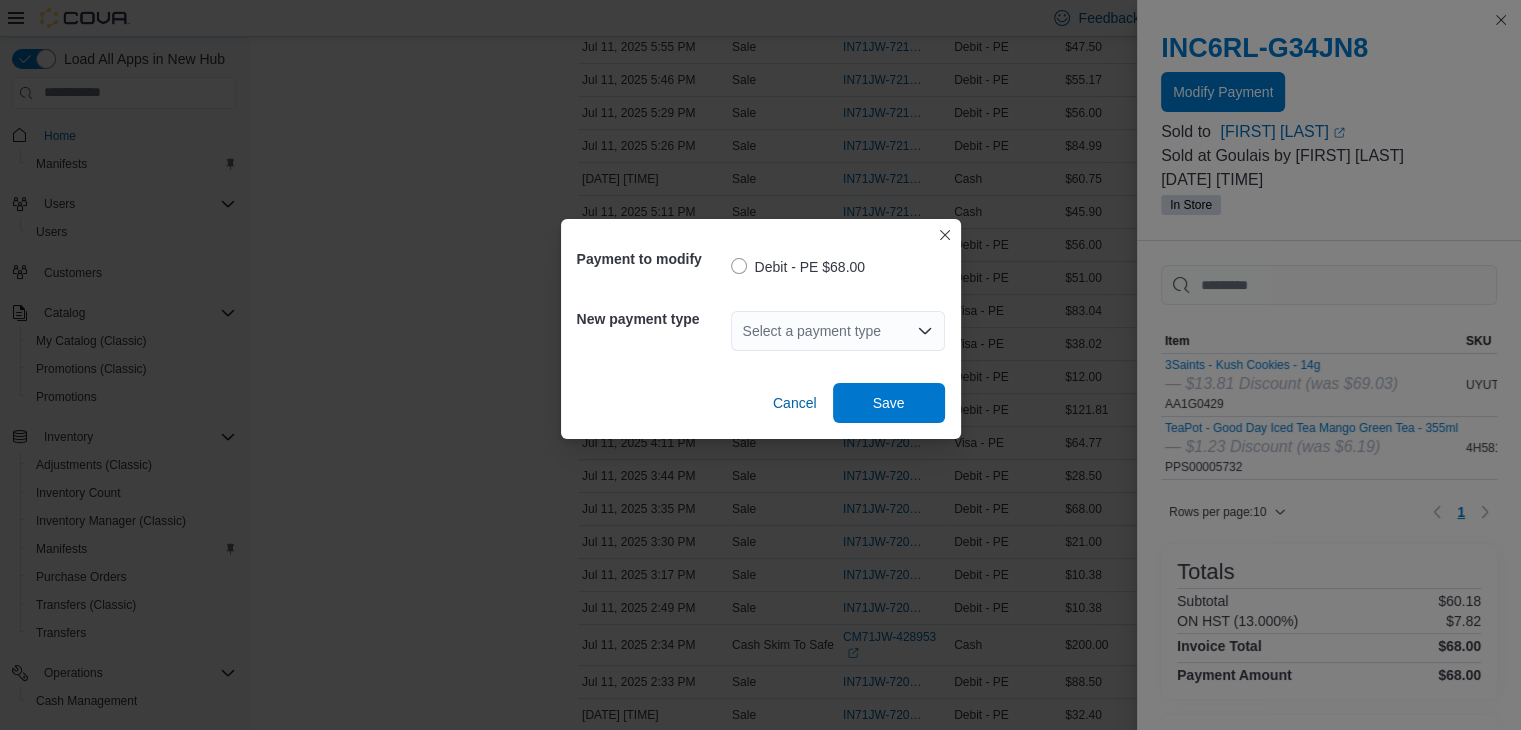 click on "Select a payment type" at bounding box center (838, 331) 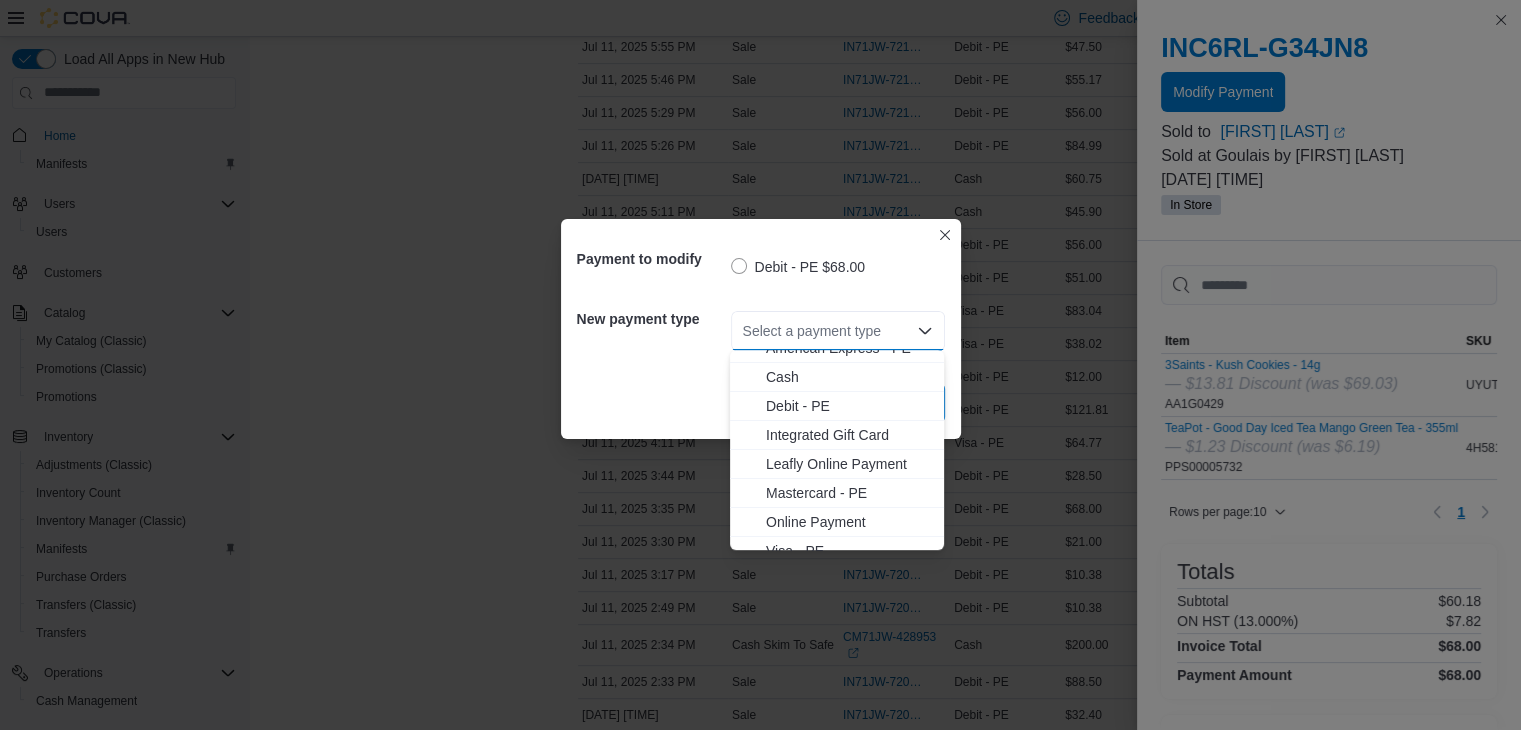 scroll, scrollTop: 32, scrollLeft: 0, axis: vertical 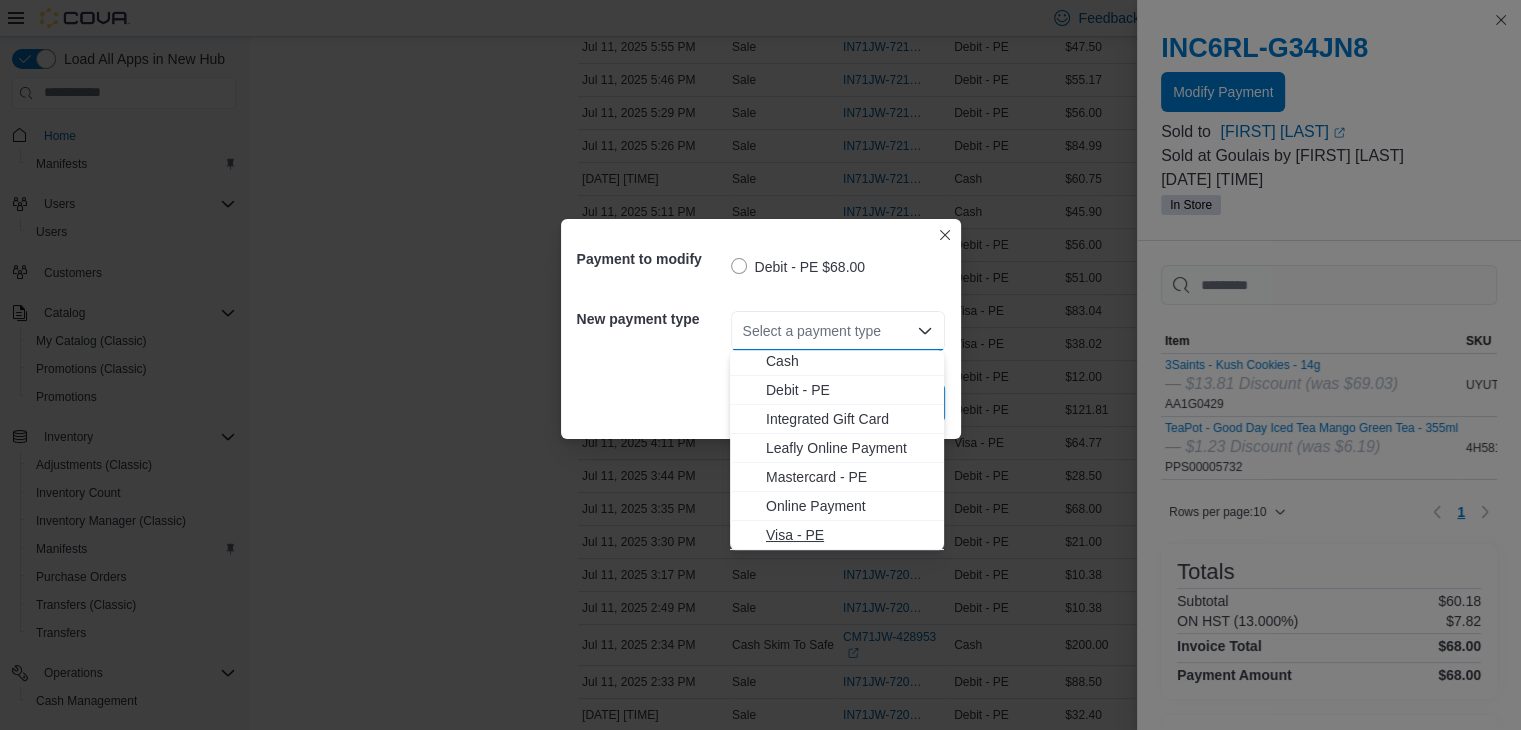 click on "Visa - PE" at bounding box center (849, 535) 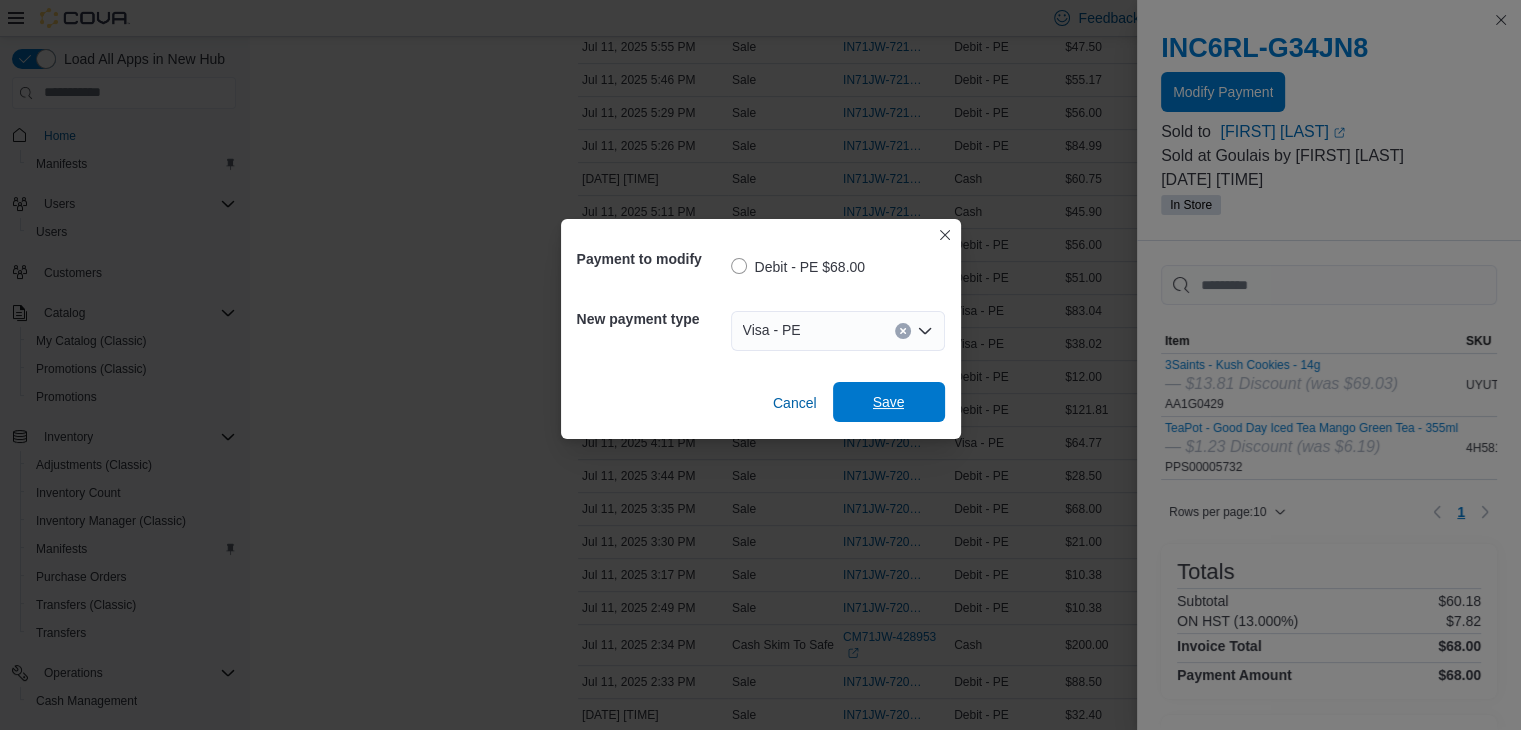 click on "Save" at bounding box center (889, 402) 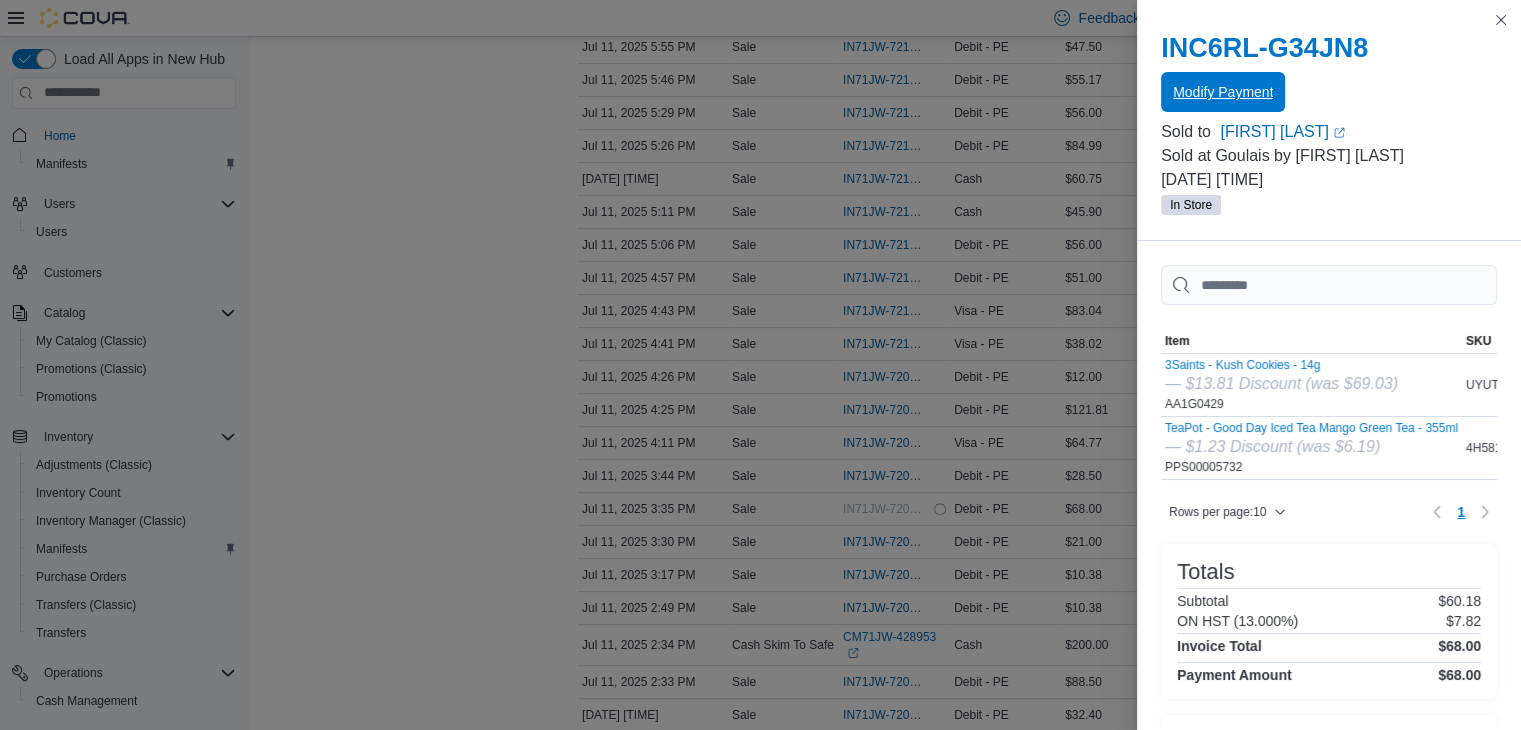 scroll, scrollTop: 0, scrollLeft: 0, axis: both 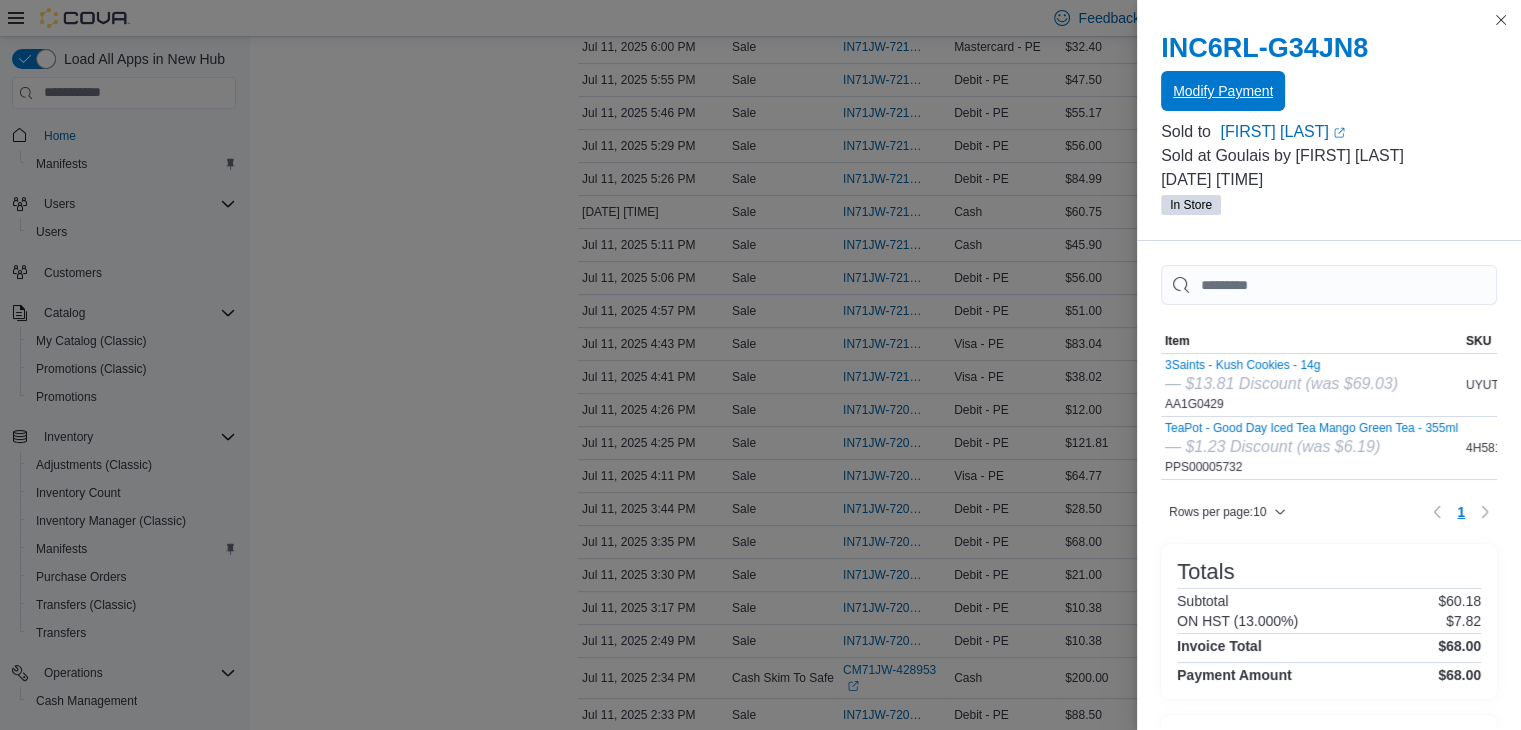 click on "Modify Payment" at bounding box center (1223, 91) 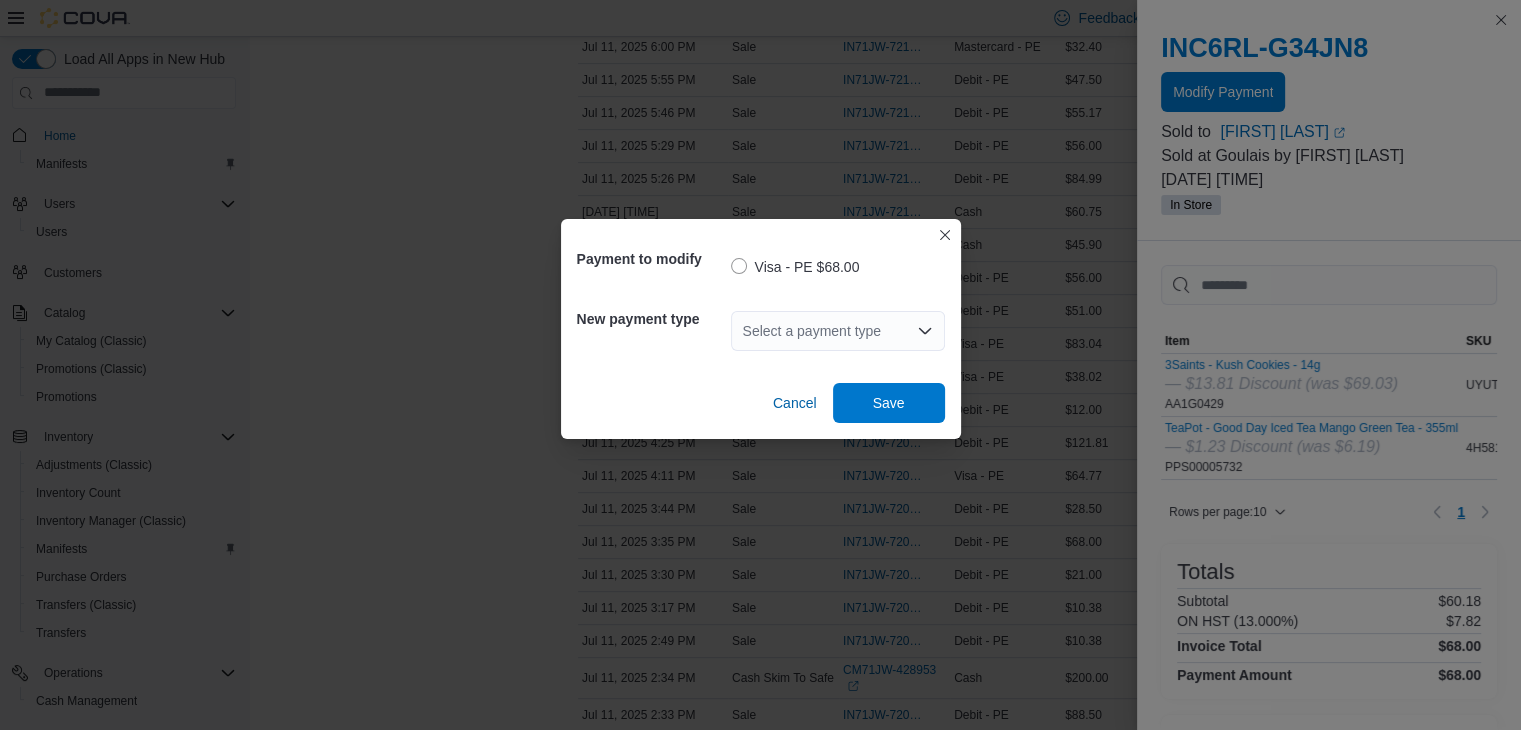 click on "Payment to modify Visa - PE $68.00 New payment type Select a payment type Cancel Save" at bounding box center [760, 365] 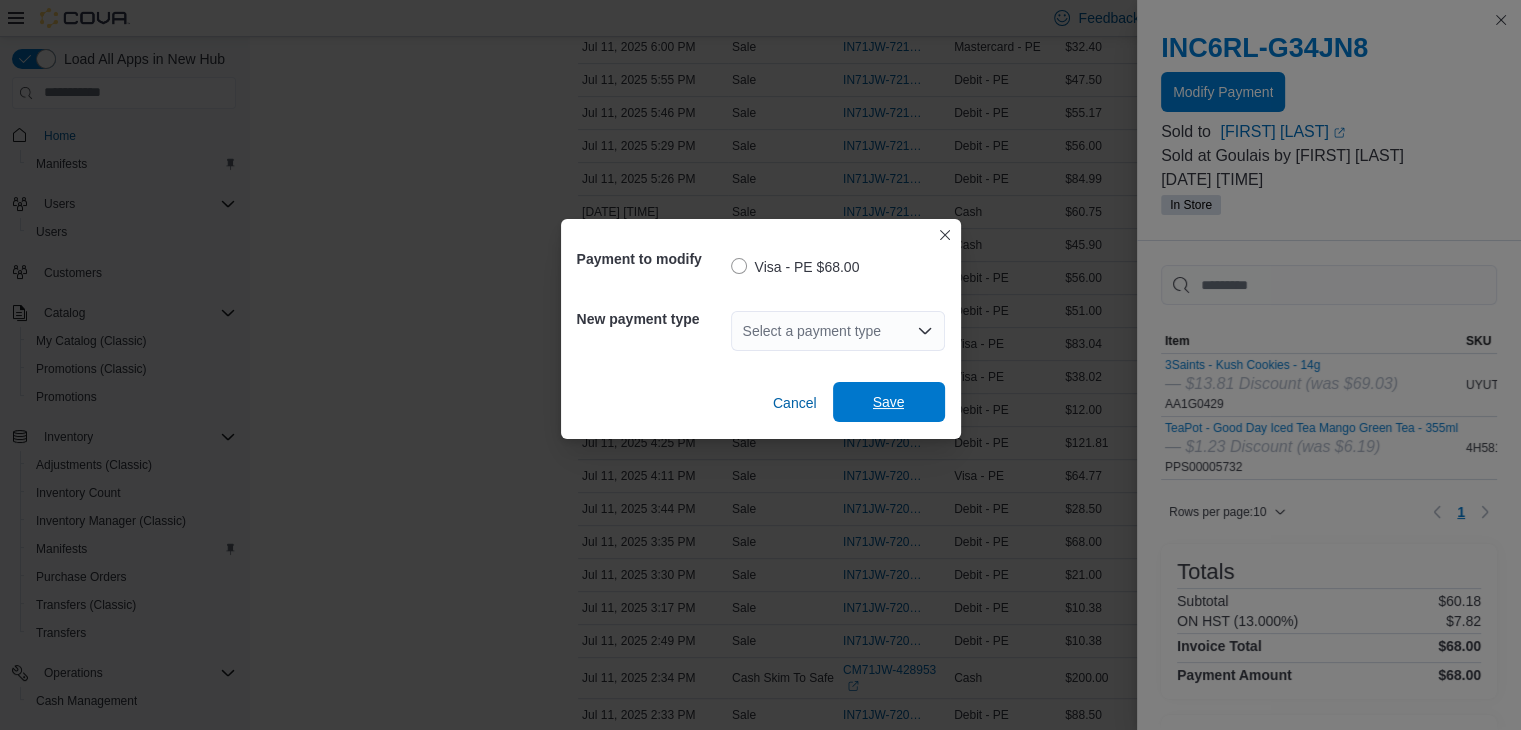 click on "Save" at bounding box center [889, 402] 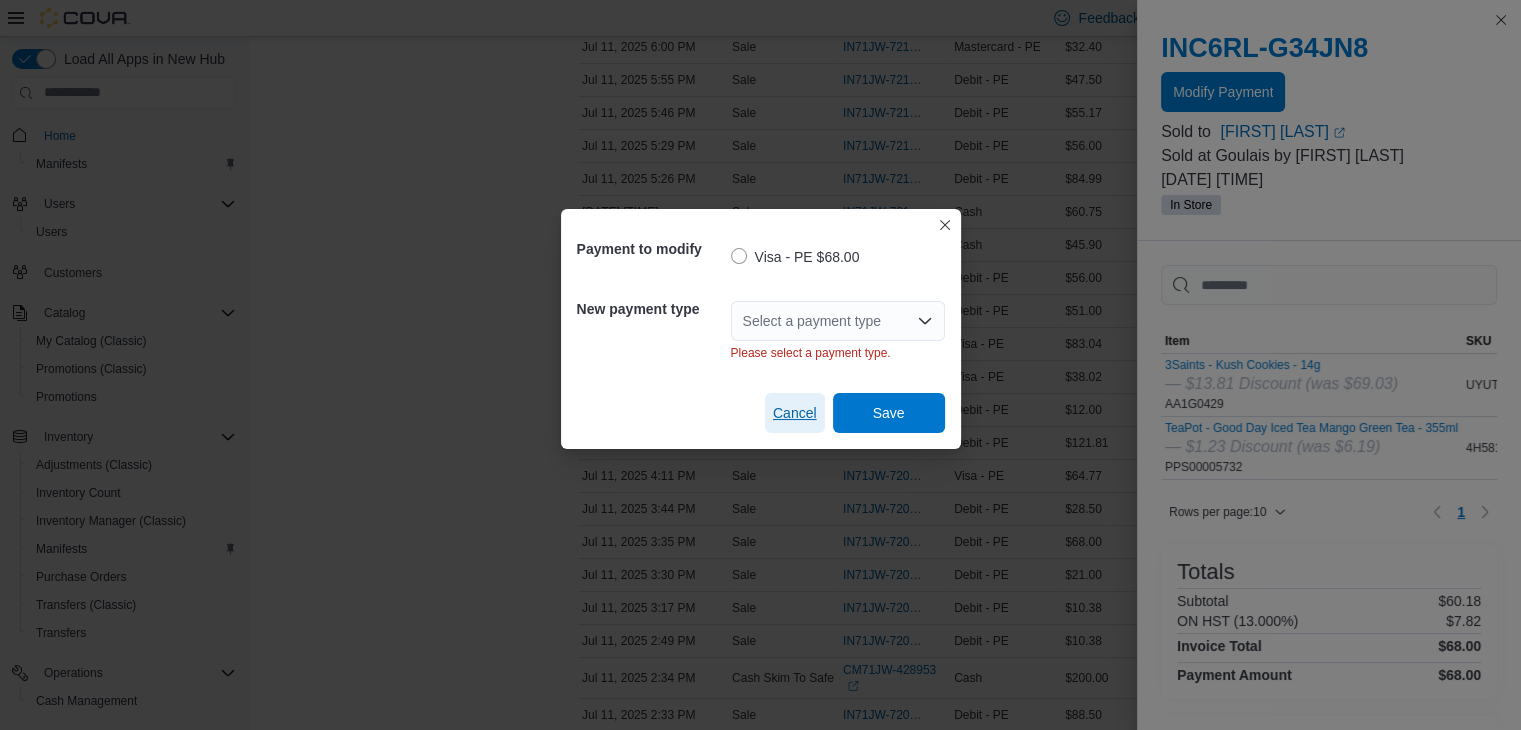 click on "Cancel" at bounding box center [795, 413] 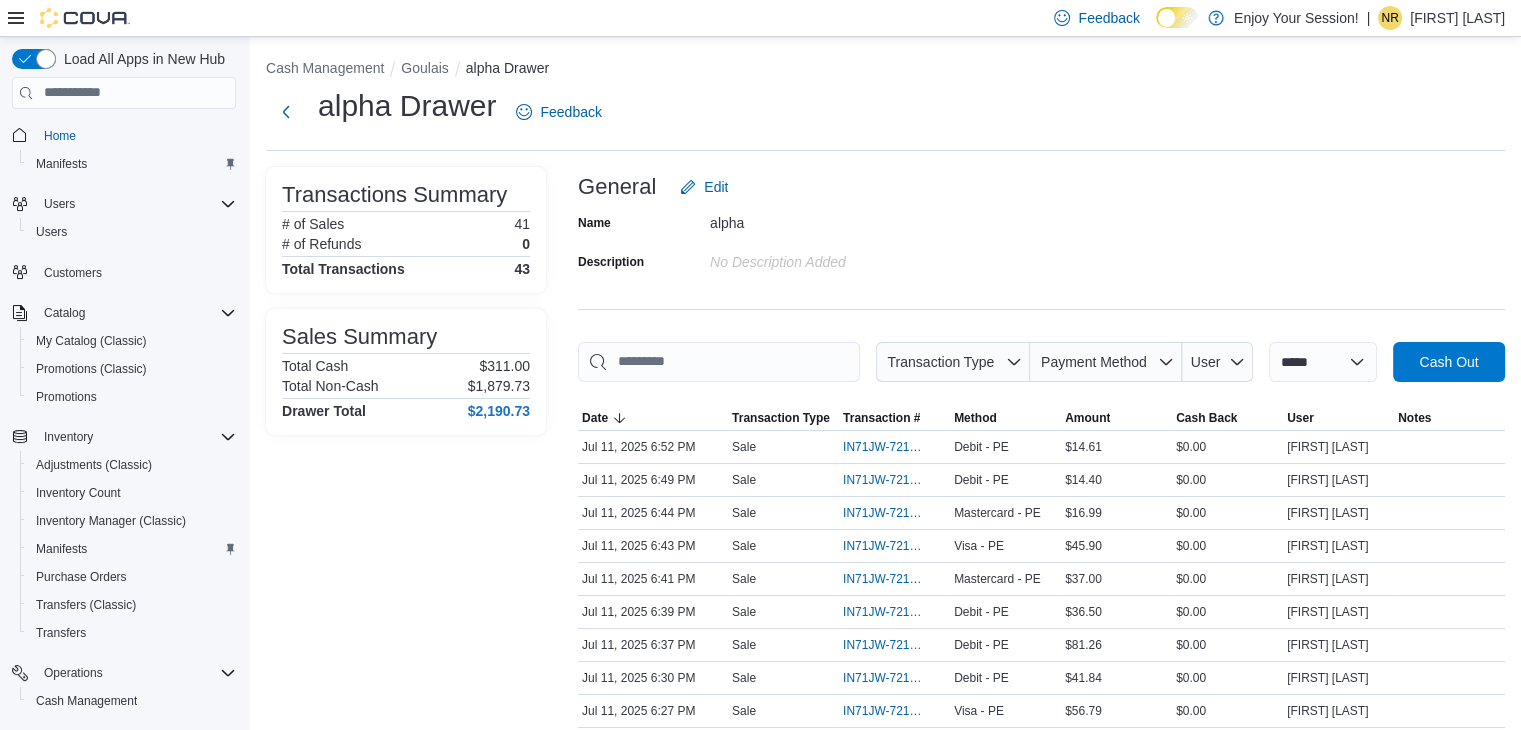 scroll, scrollTop: 0, scrollLeft: 0, axis: both 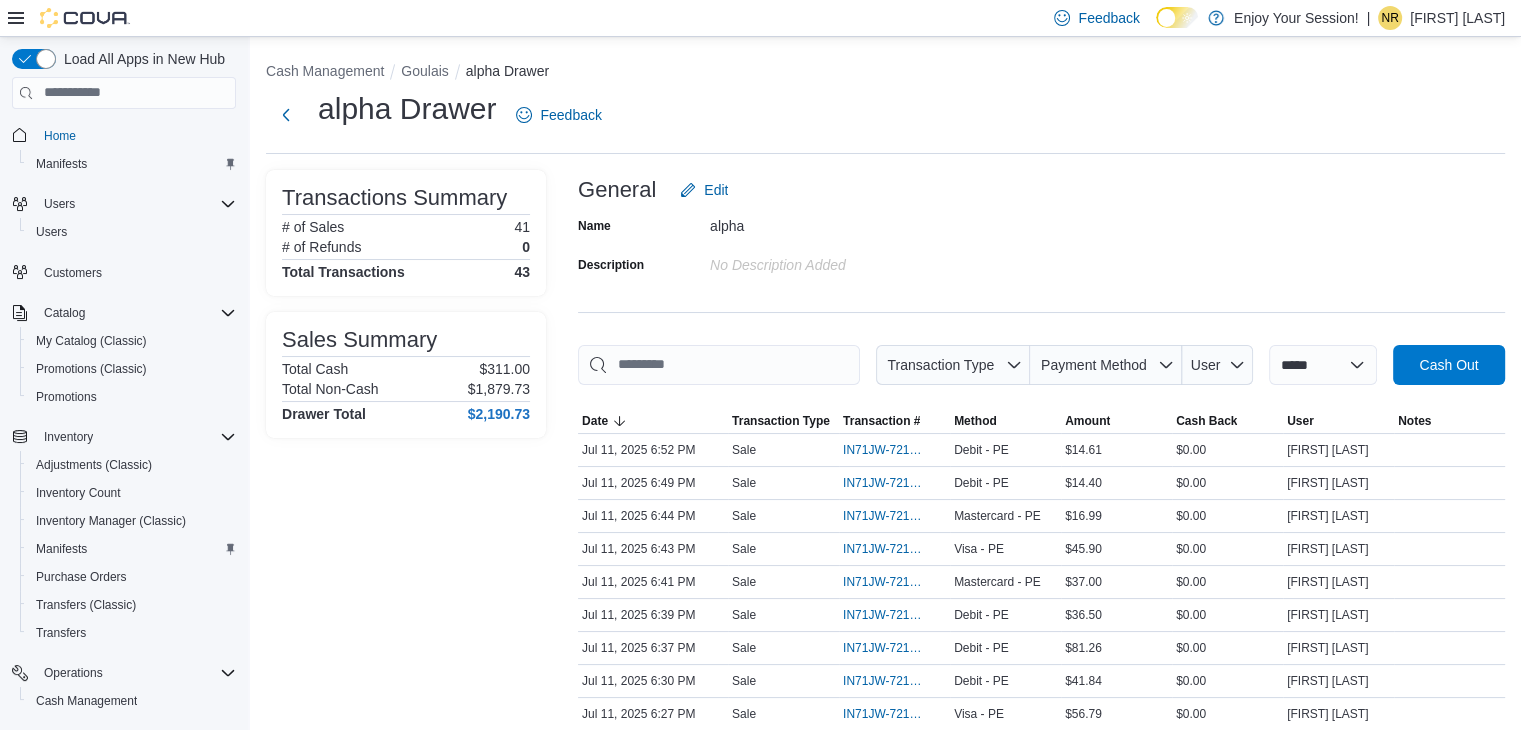 click on "Transactions Summary   # of Sales 41 # of Refunds 0 Total Transactions 43 Sales Summary   Total Cash $311.00 Total Non-Cash $1,879.73 Drawer Total $2,190.73" at bounding box center (406, 1063) 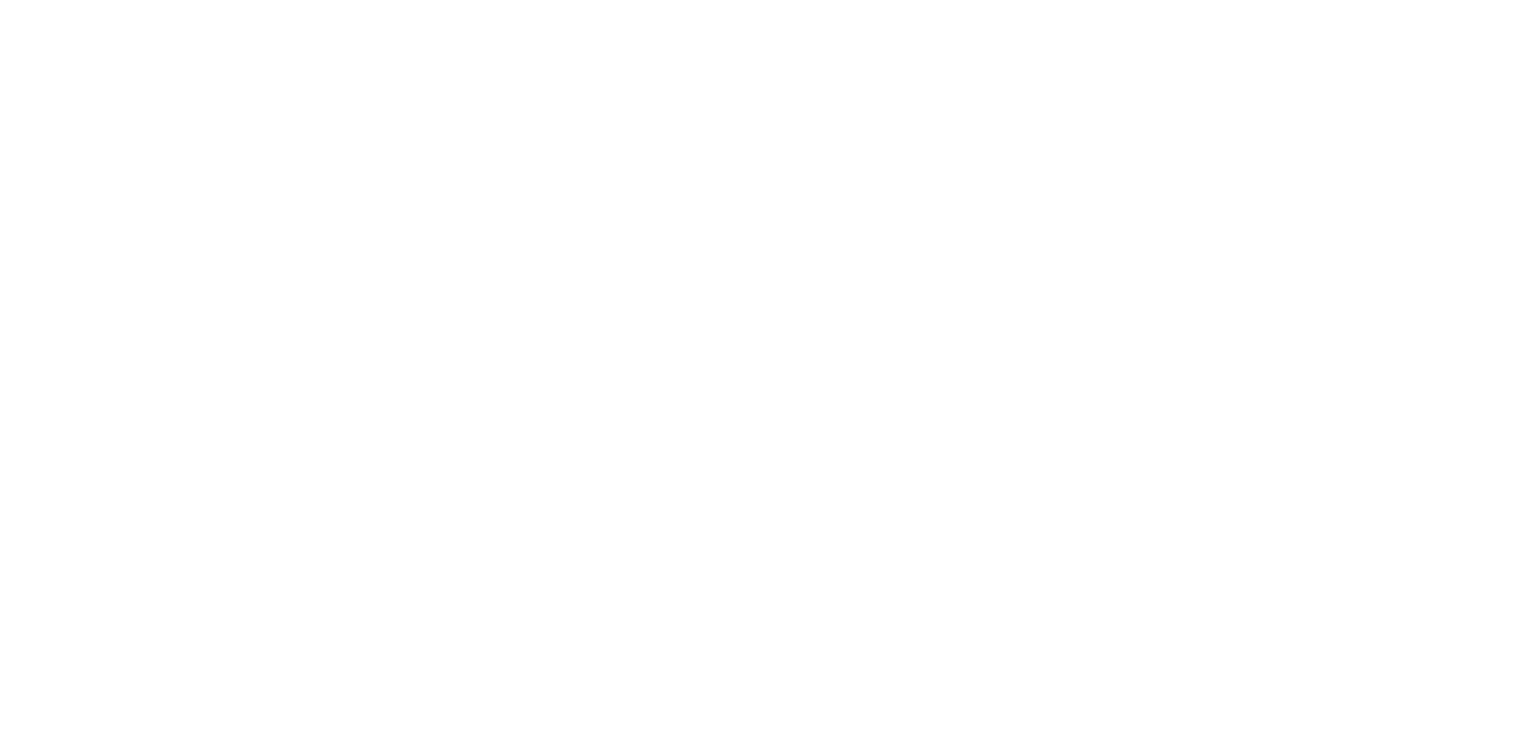 scroll, scrollTop: 0, scrollLeft: 0, axis: both 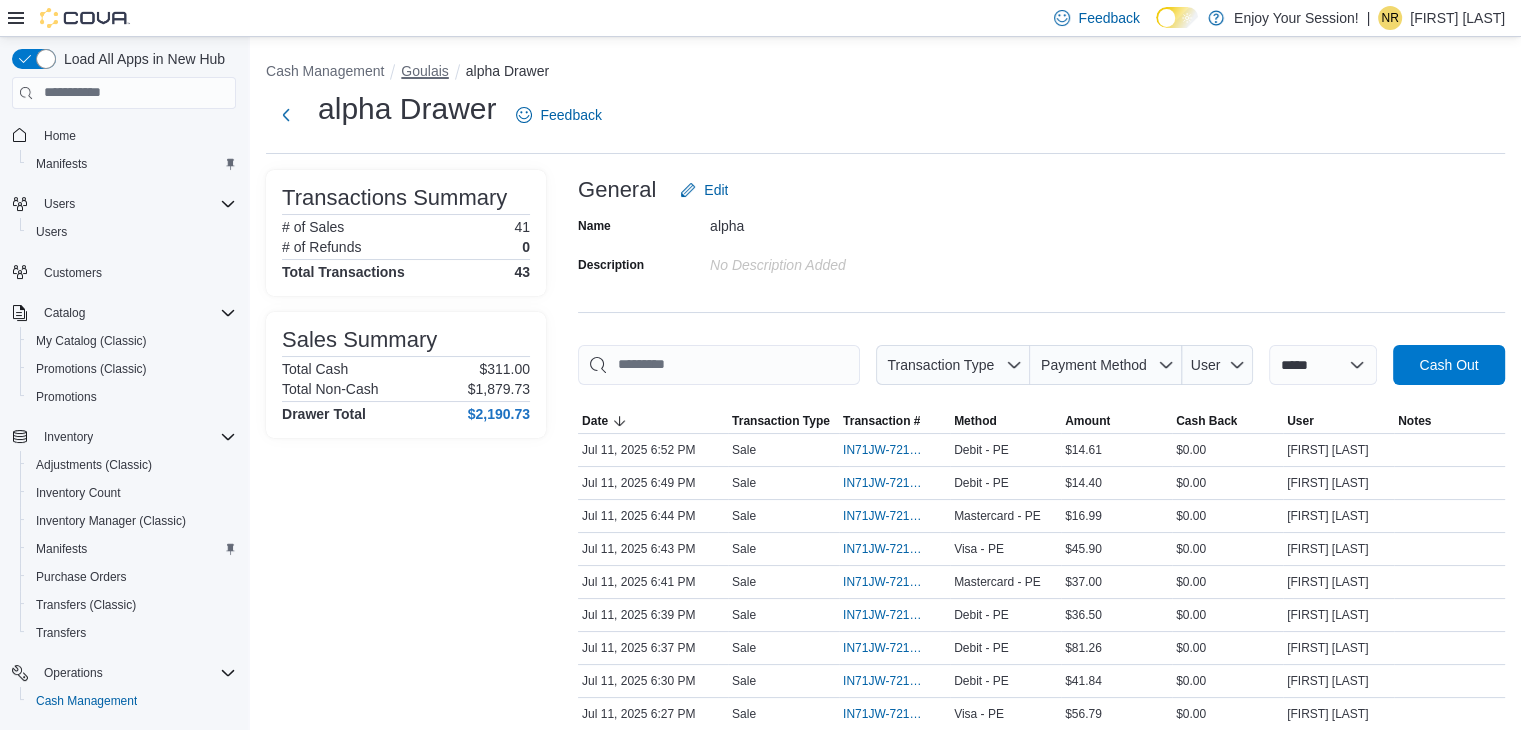 click on "Goulais" at bounding box center (424, 71) 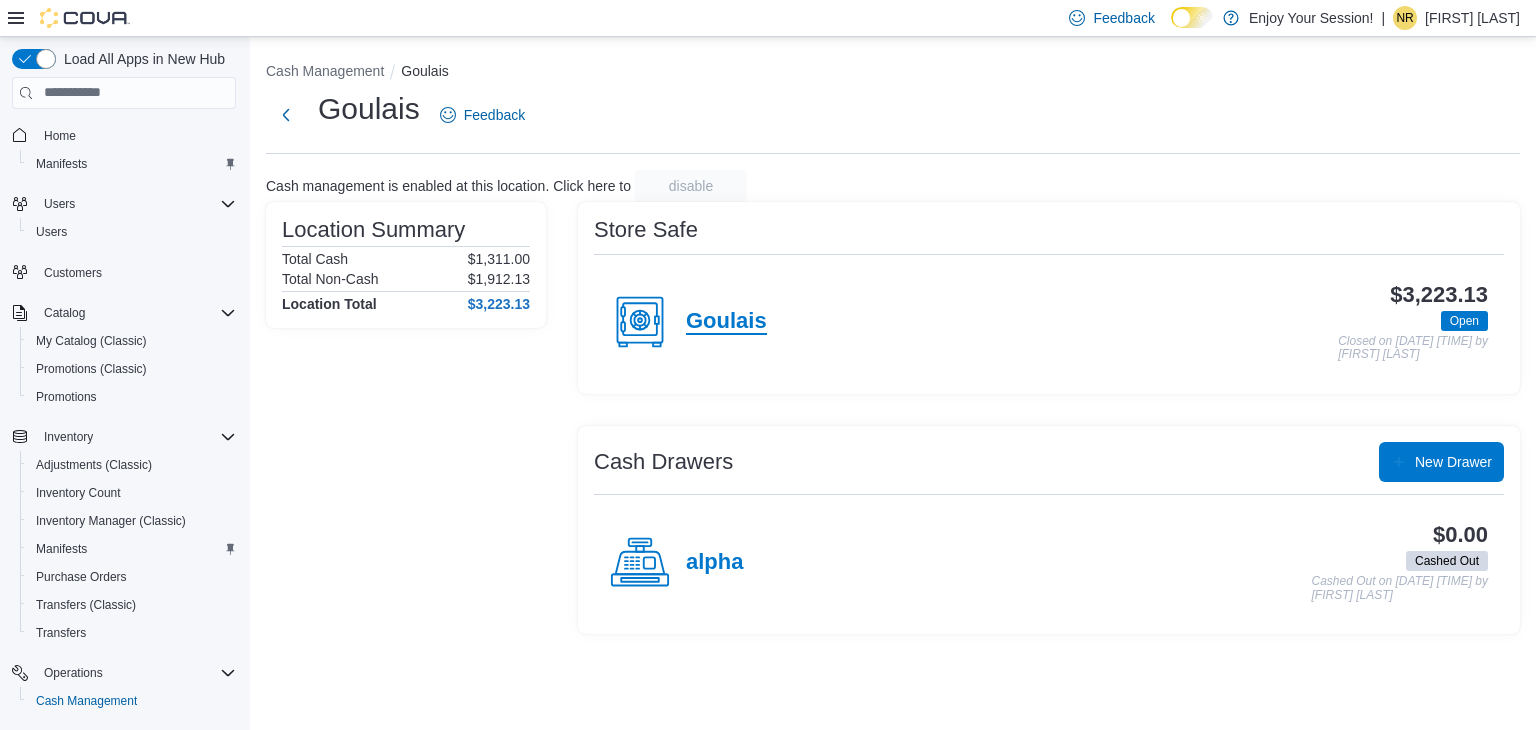 click on "Goulais" at bounding box center [726, 322] 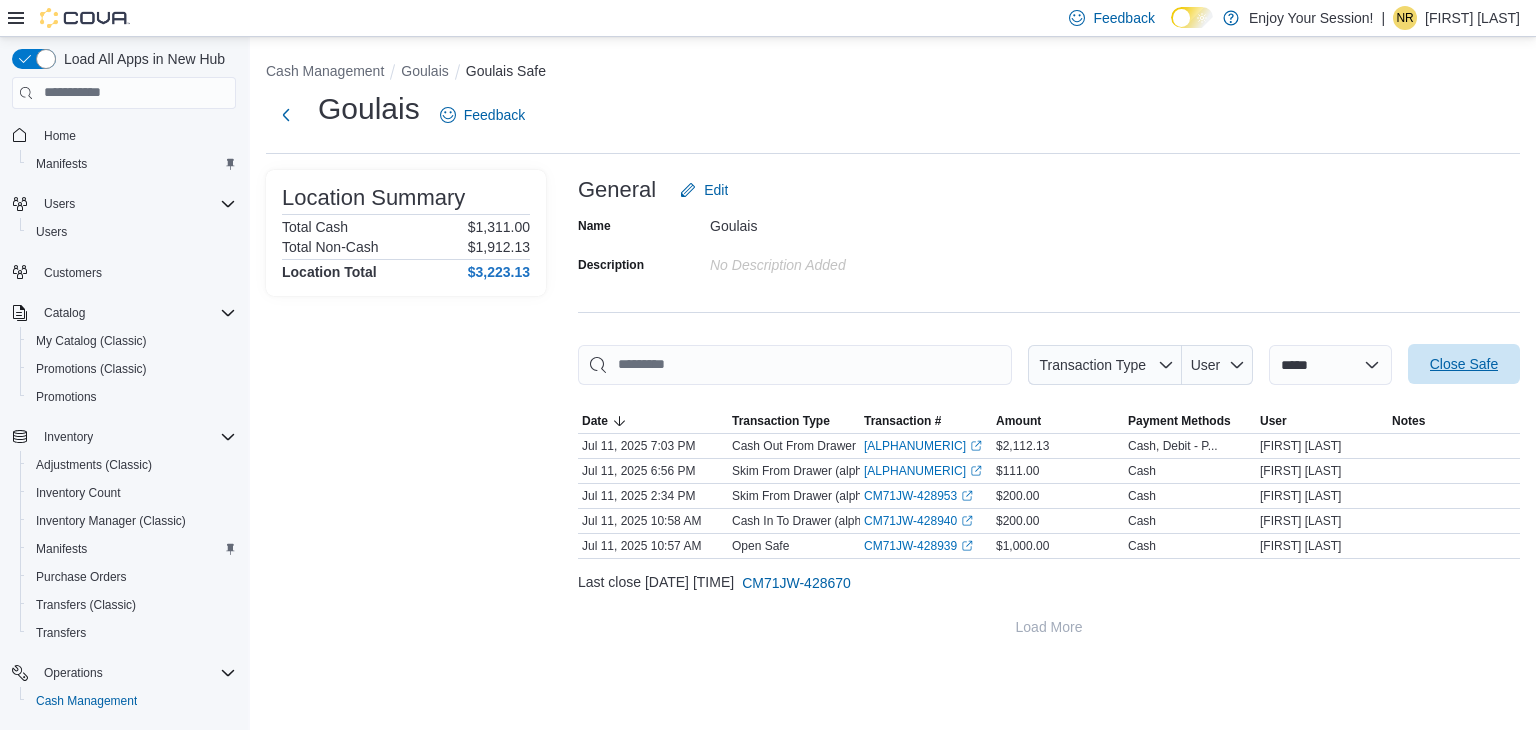 click on "Close Safe" at bounding box center (1464, 364) 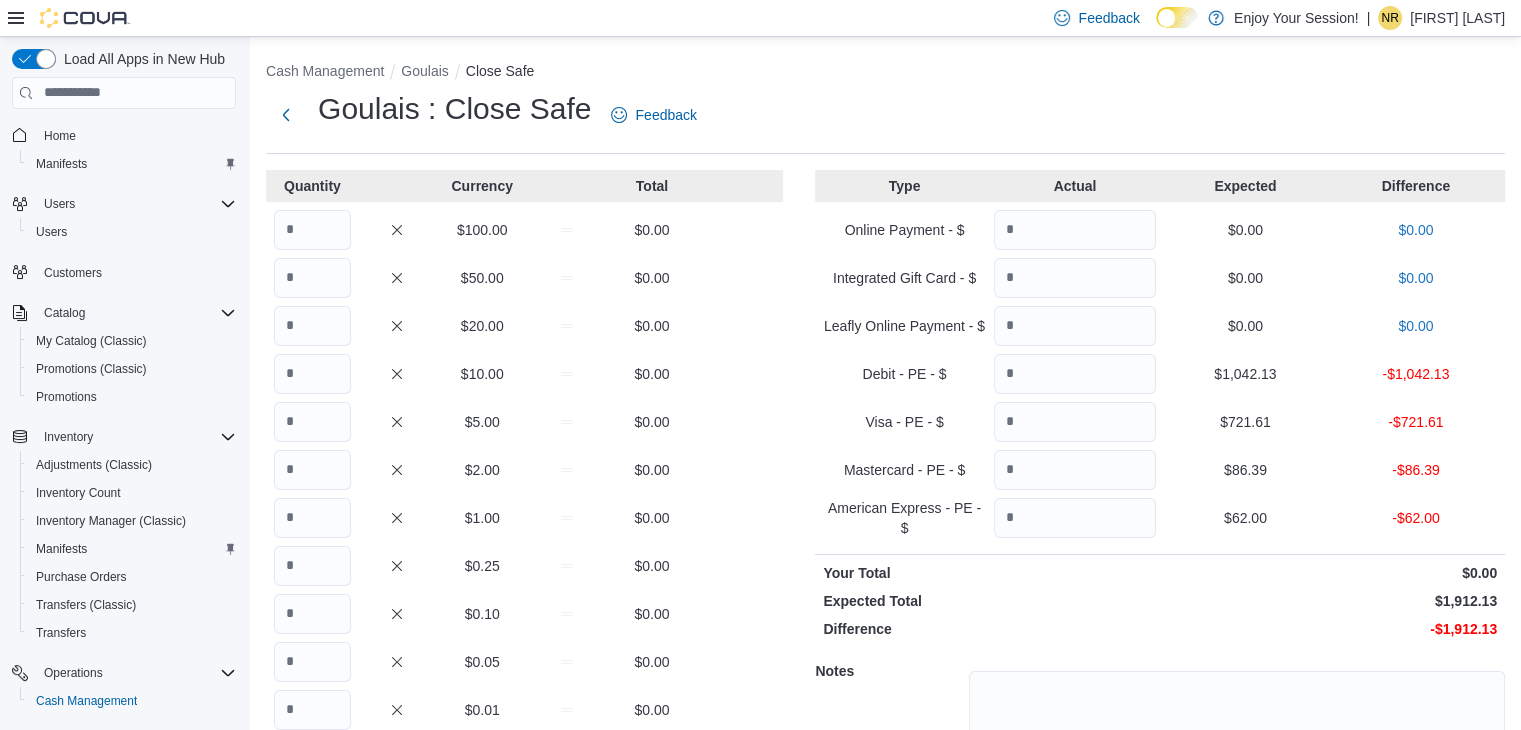 click on "$100.00 $0.00" at bounding box center (524, 230) 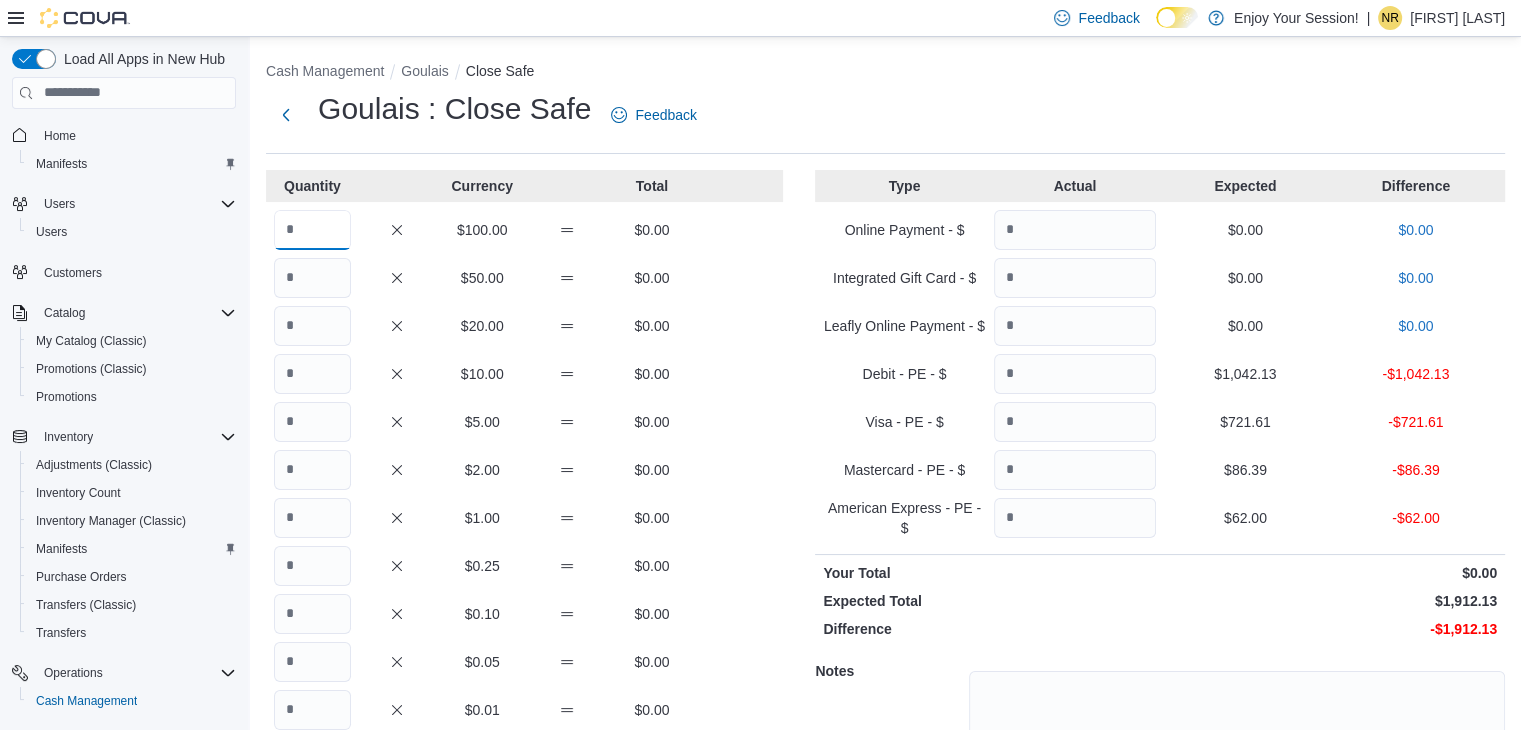 click at bounding box center [312, 230] 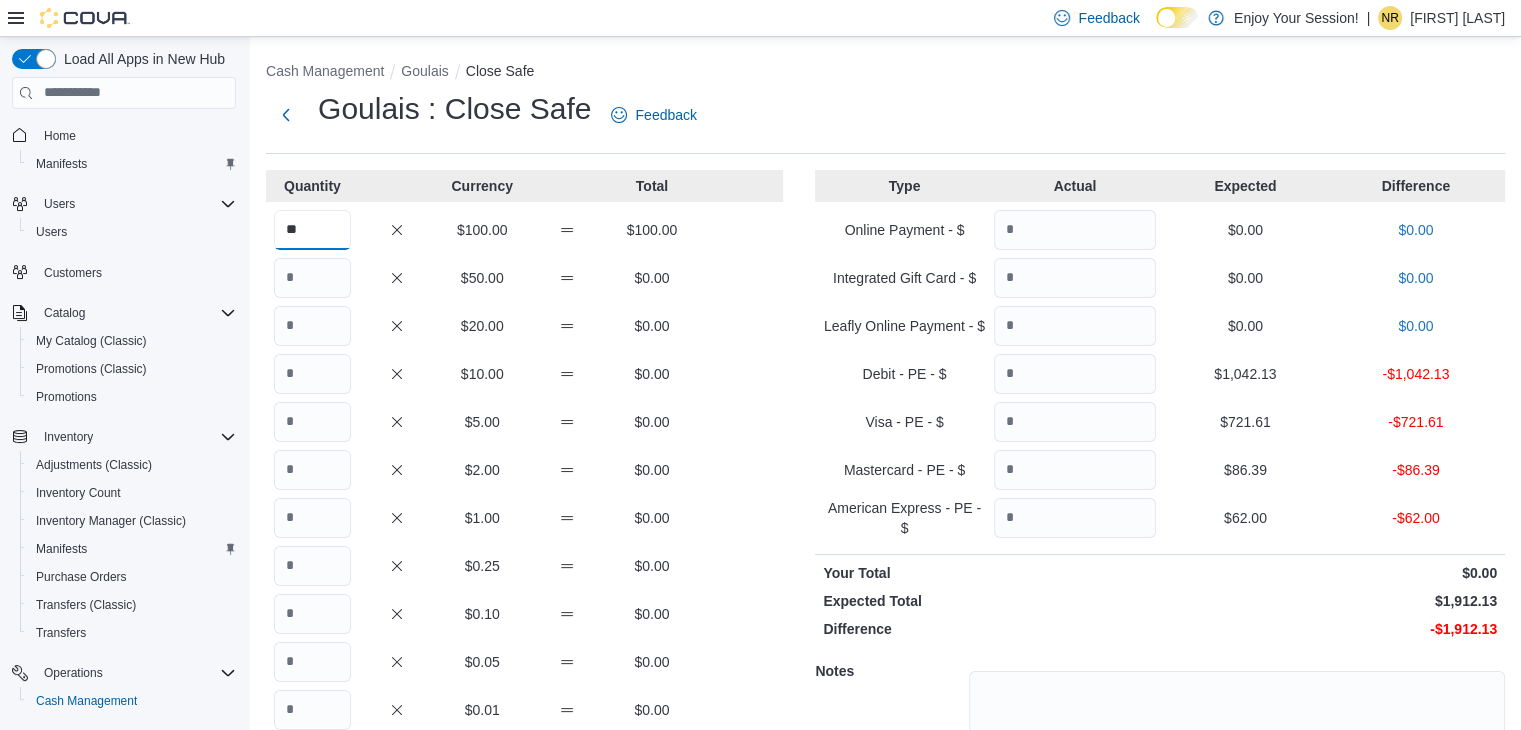 type on "**" 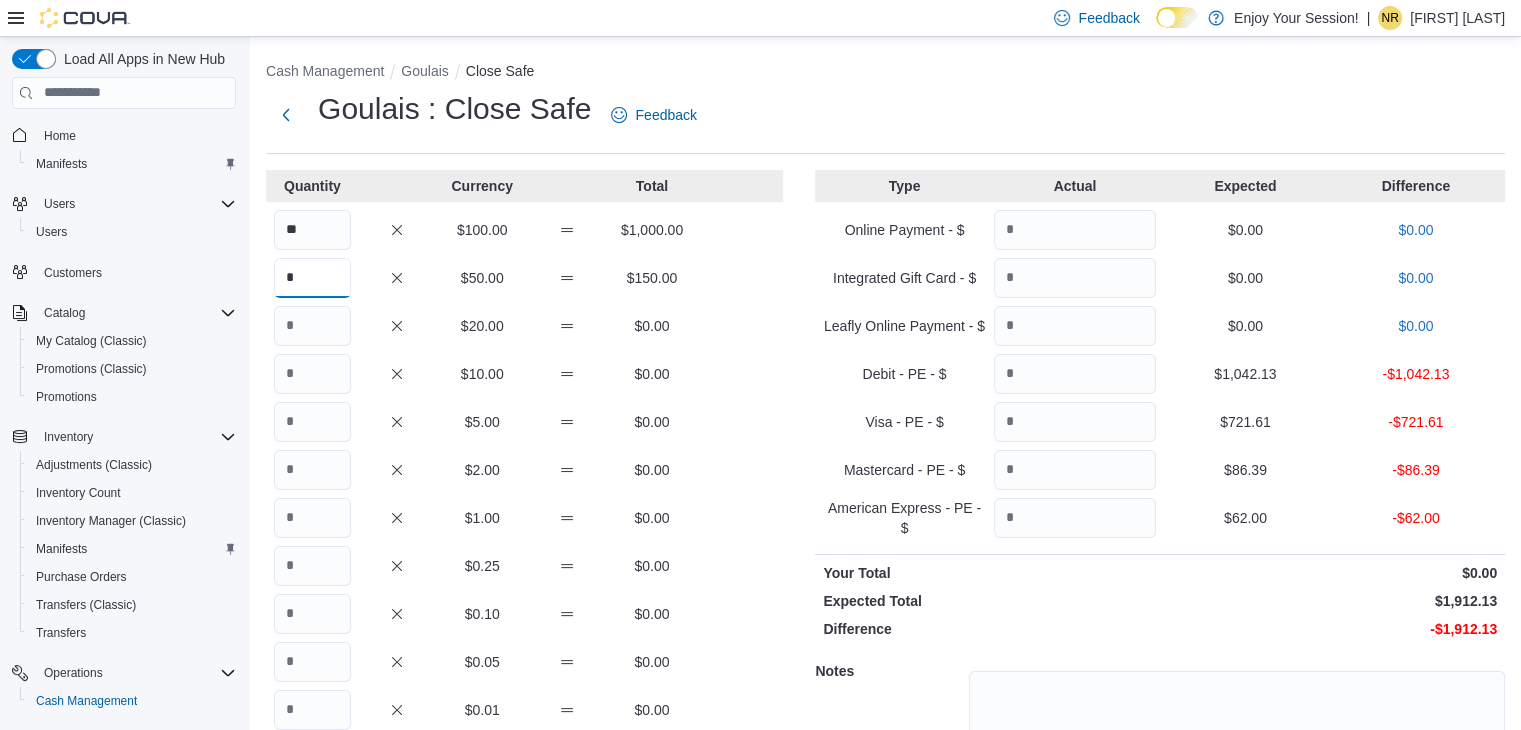 type on "*" 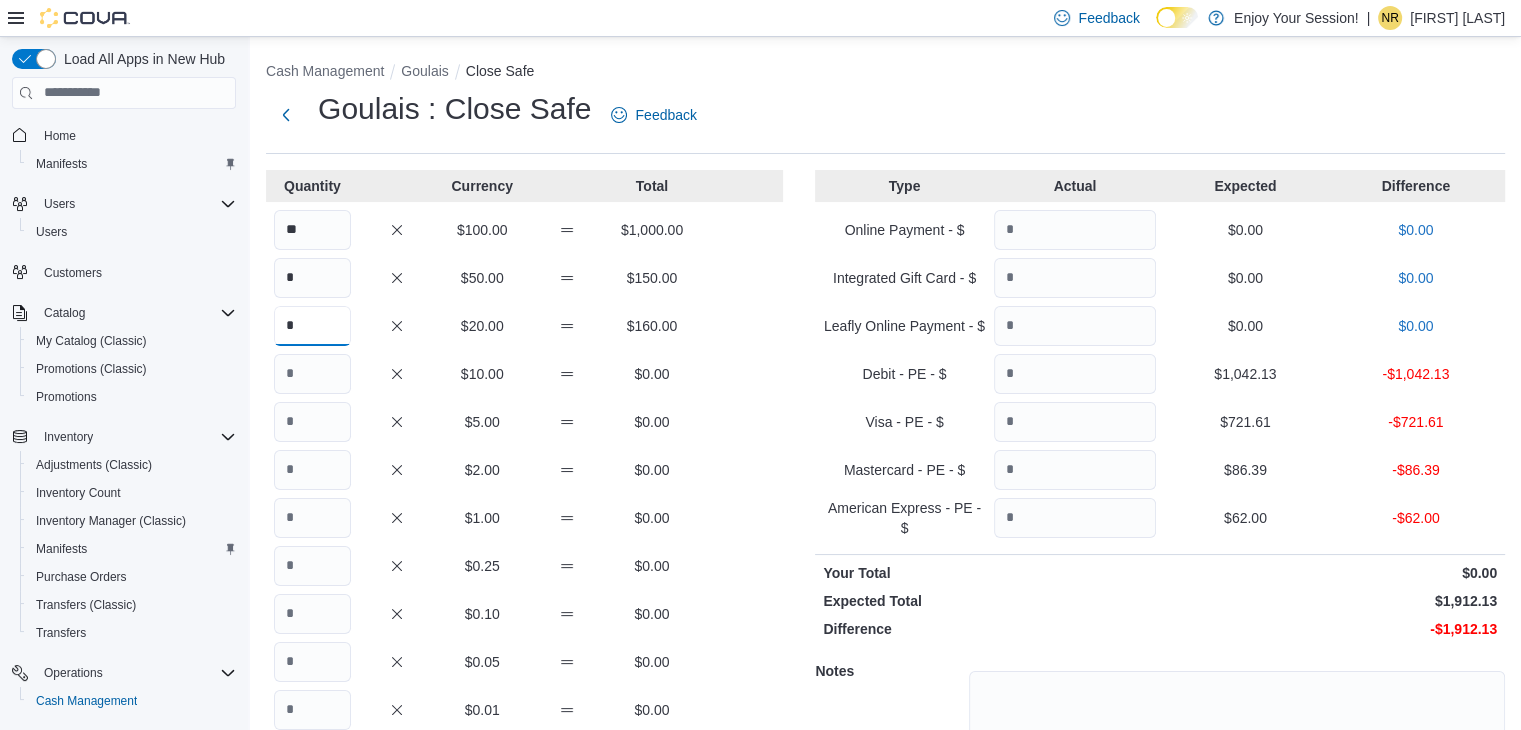 type on "*" 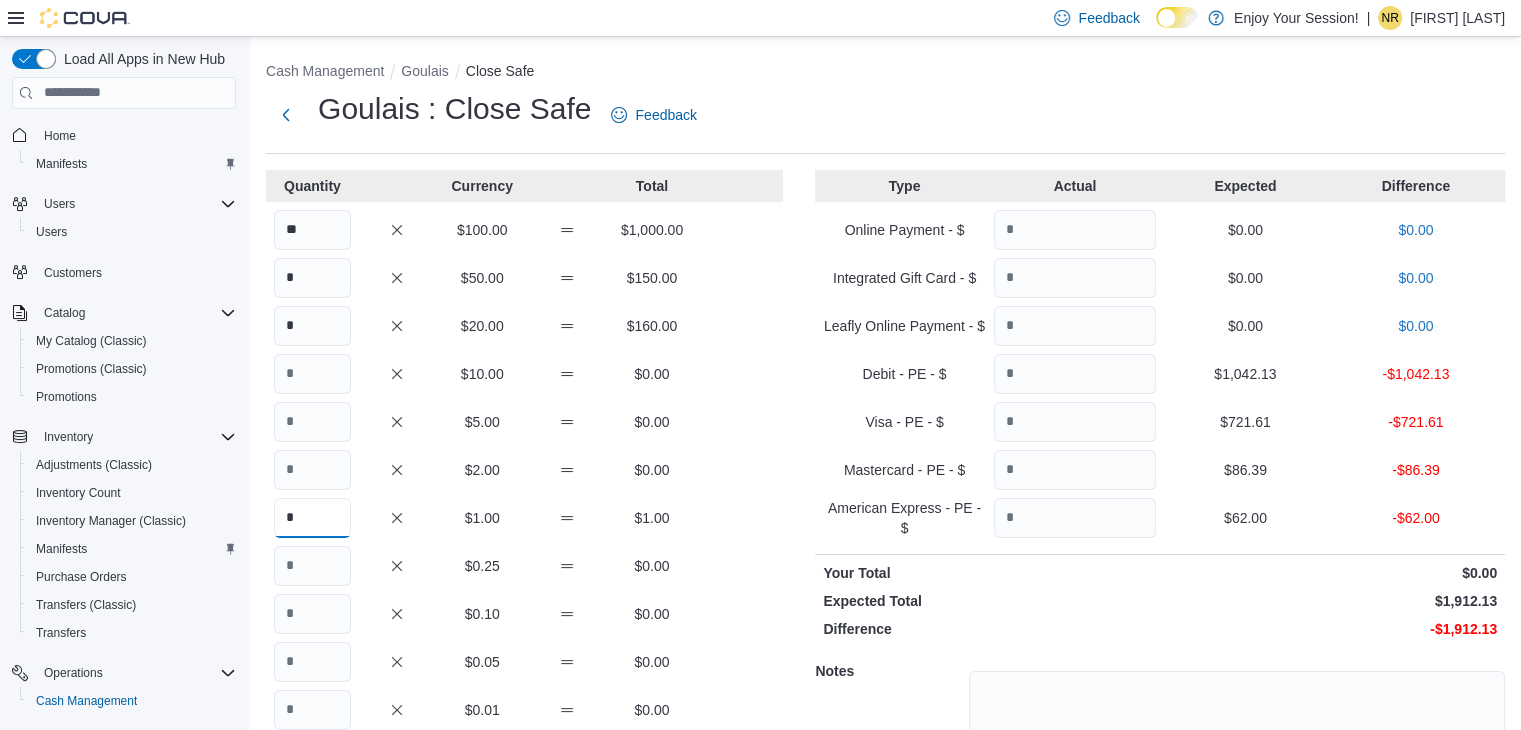 type on "*" 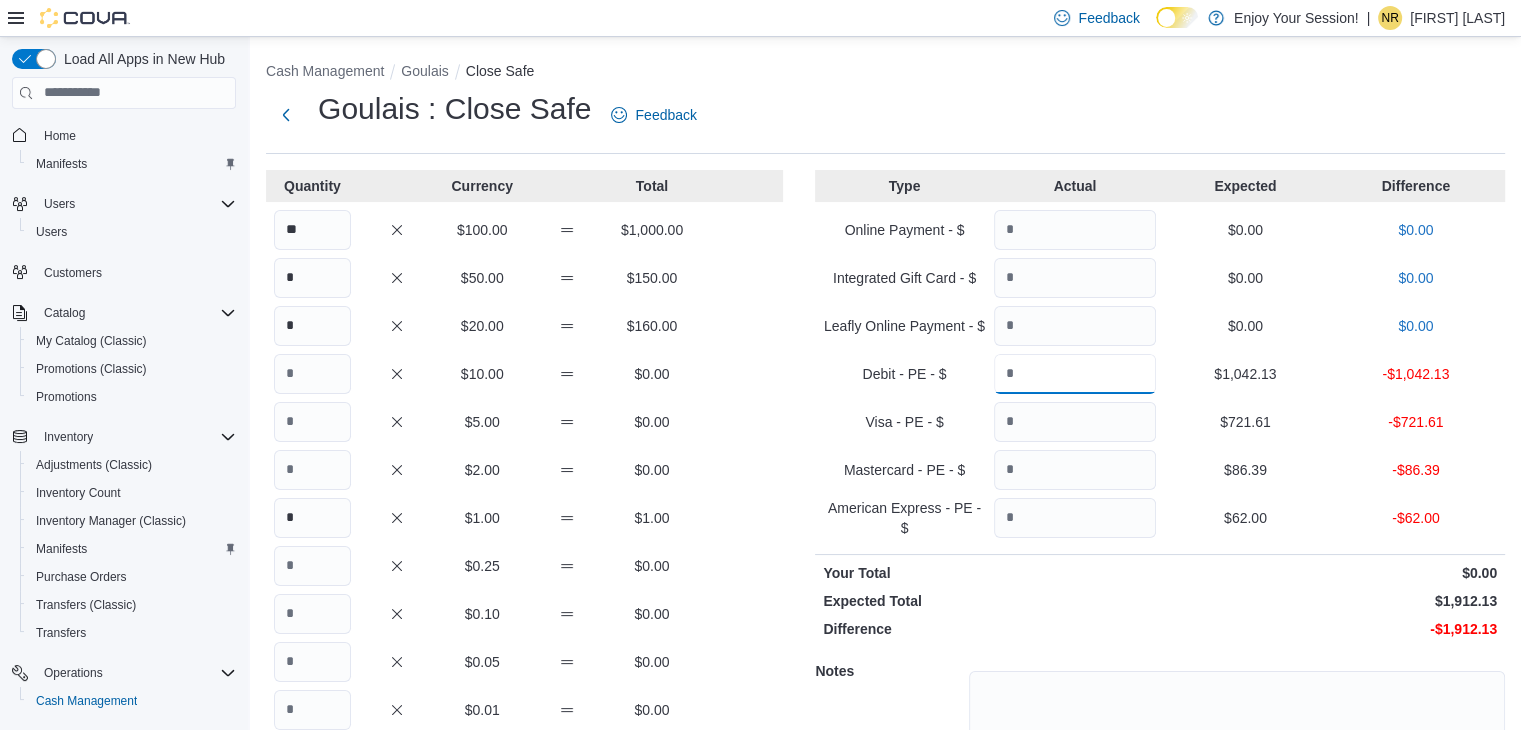 click at bounding box center (1075, 374) 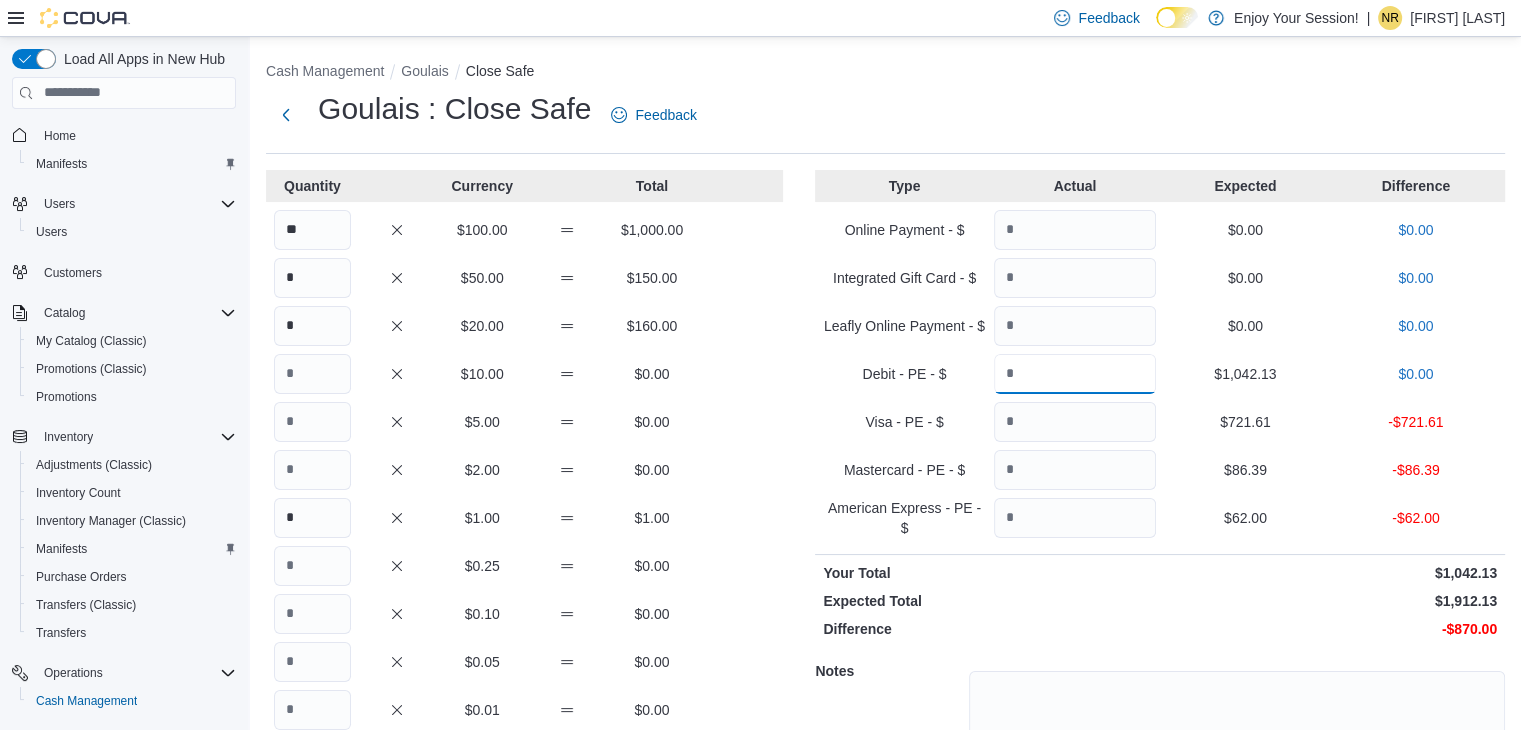 type on "*******" 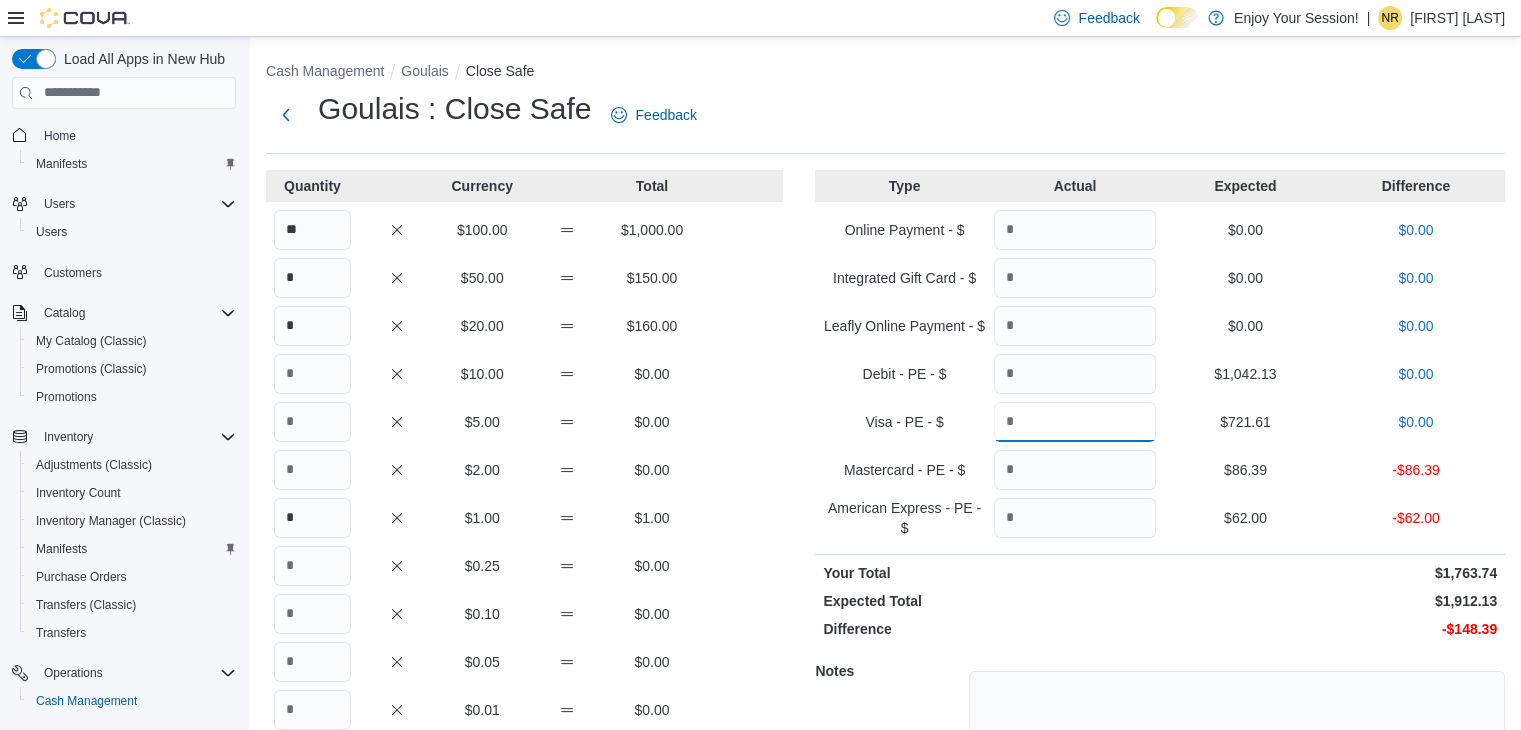 type on "******" 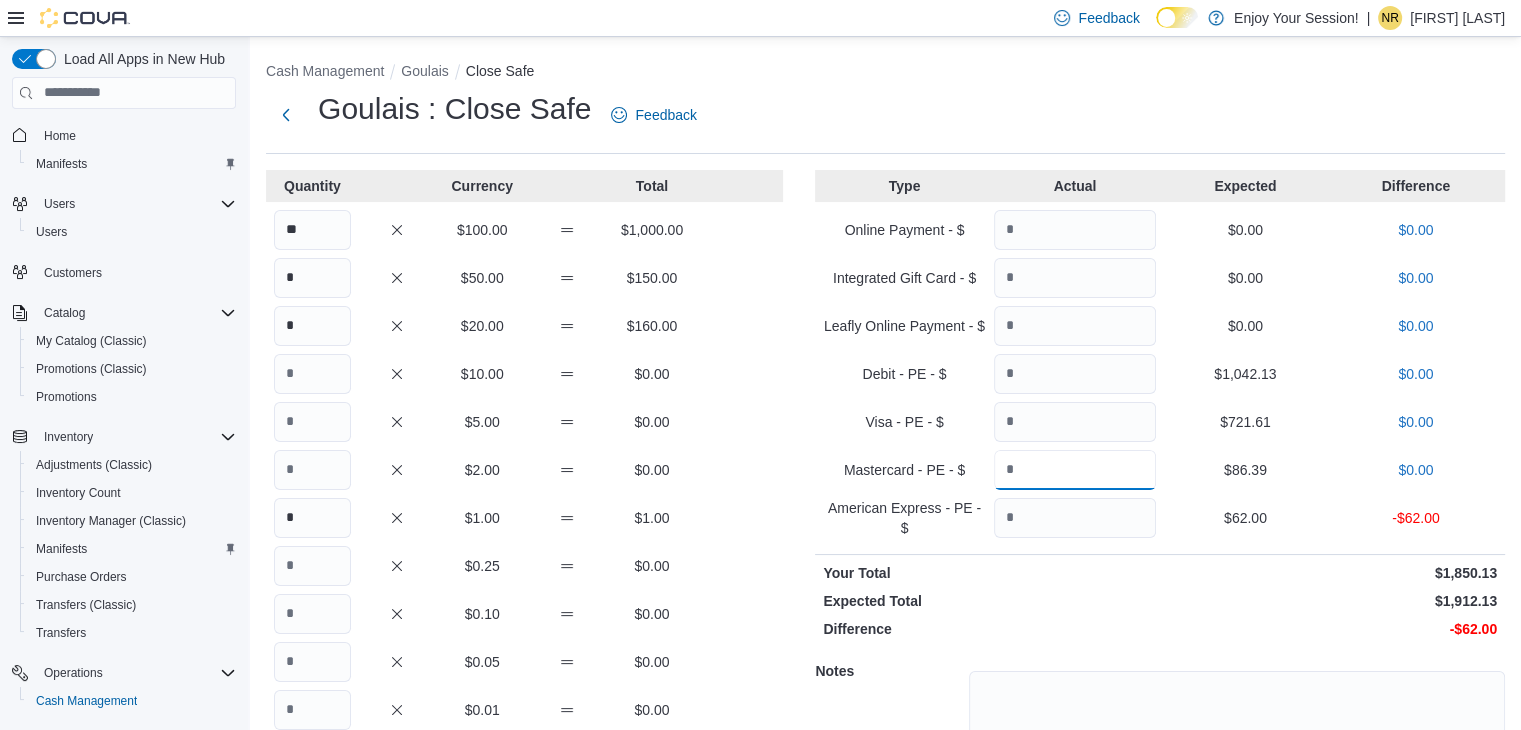type on "*****" 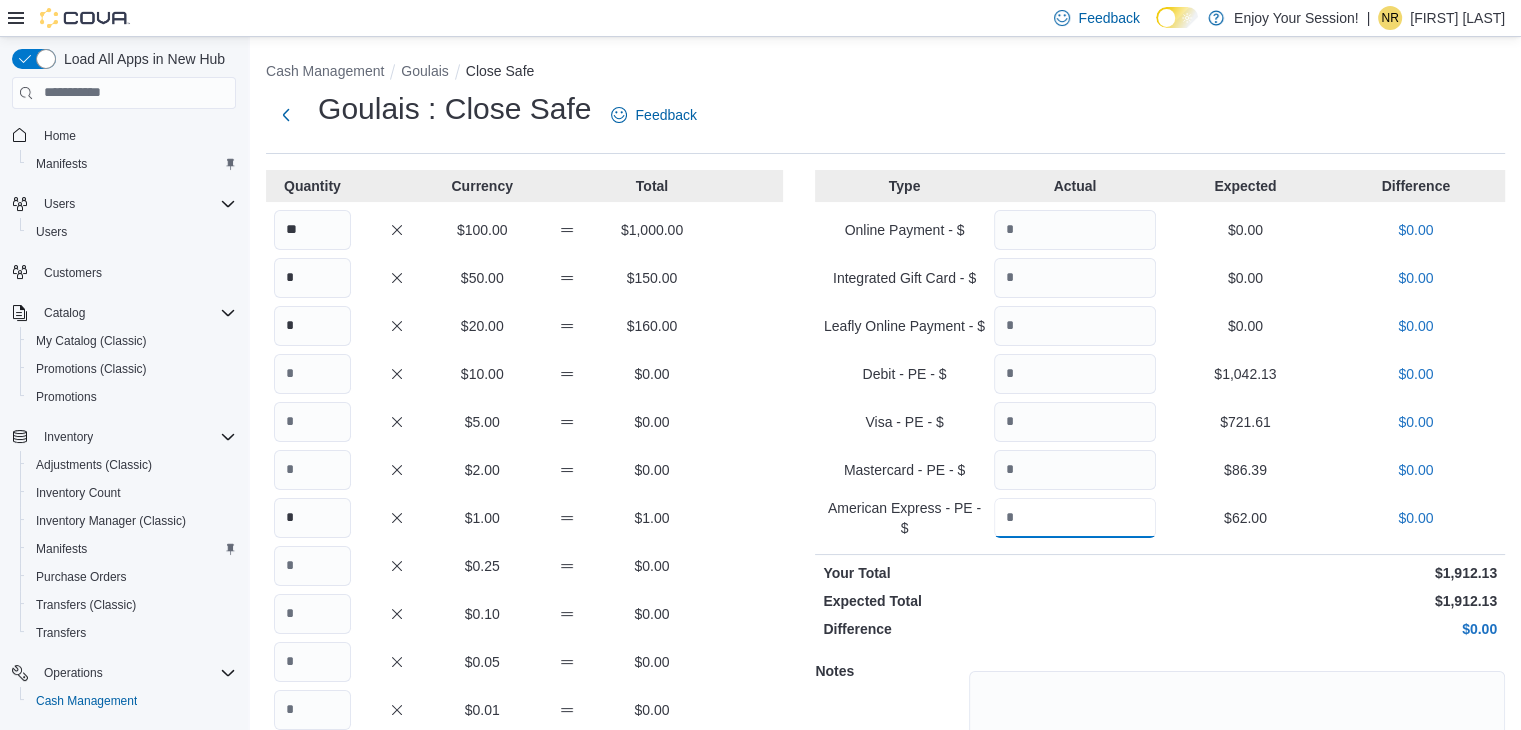 type on "**" 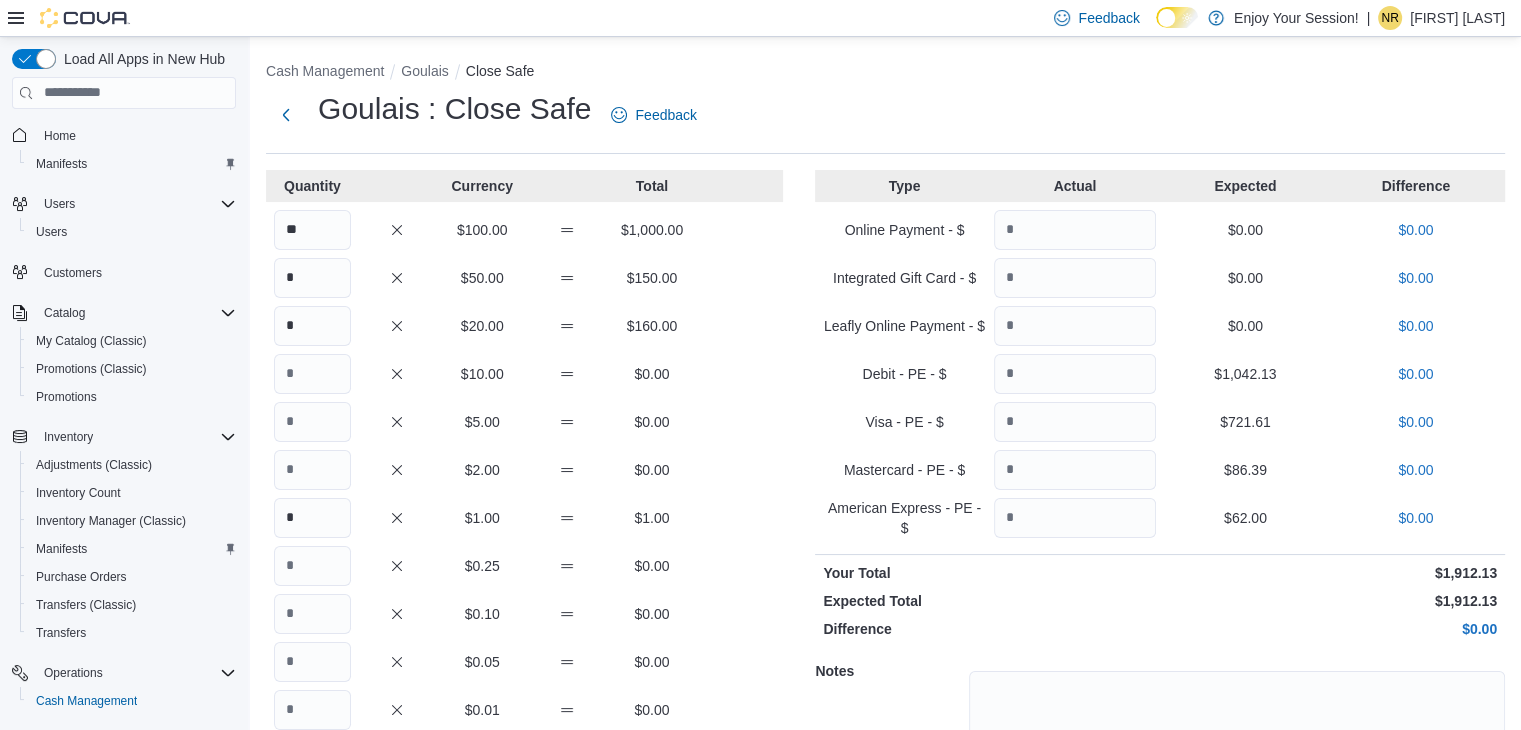 click on "Expected Total" at bounding box center [989, 601] 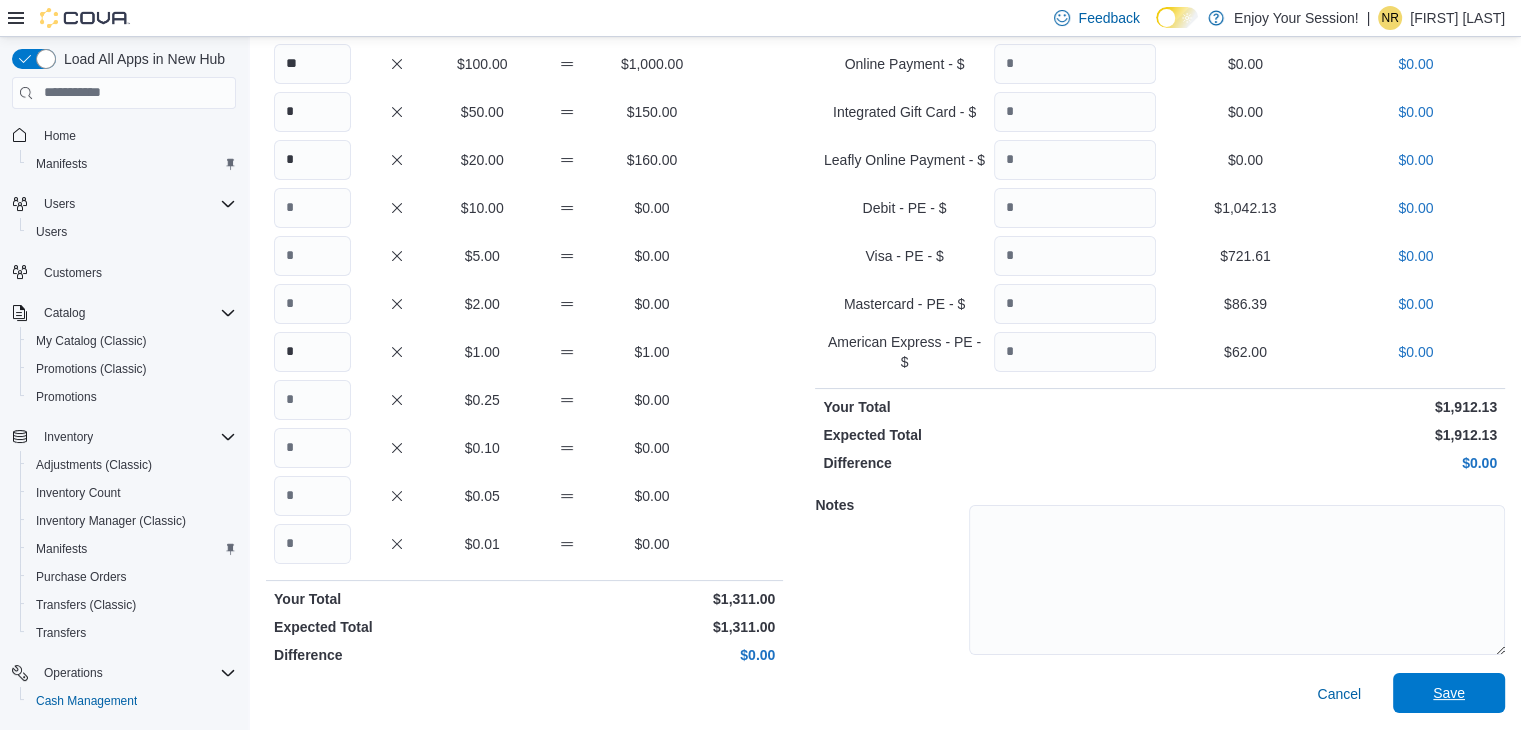 drag, startPoint x: 1463, startPoint y: 693, endPoint x: 1453, endPoint y: 691, distance: 10.198039 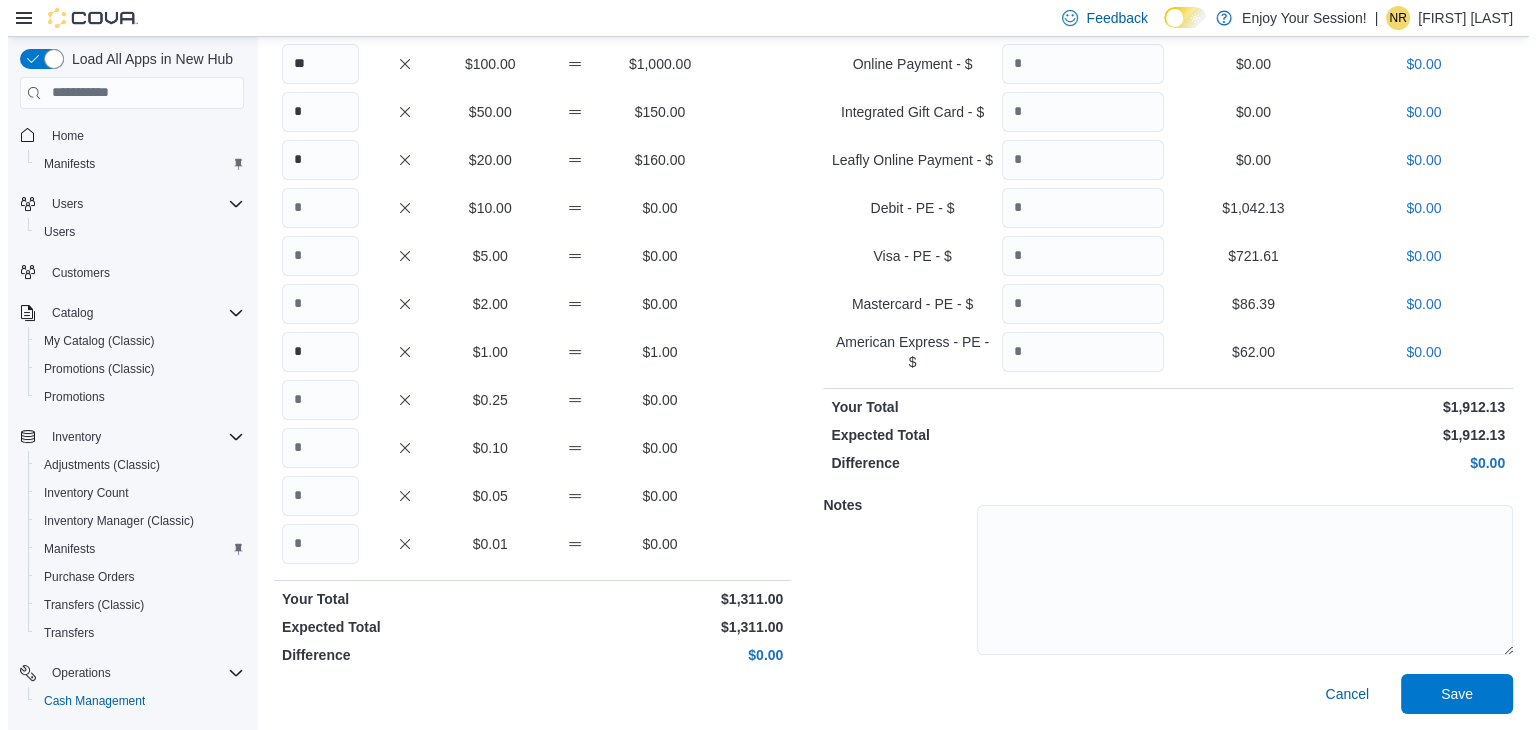 scroll, scrollTop: 0, scrollLeft: 0, axis: both 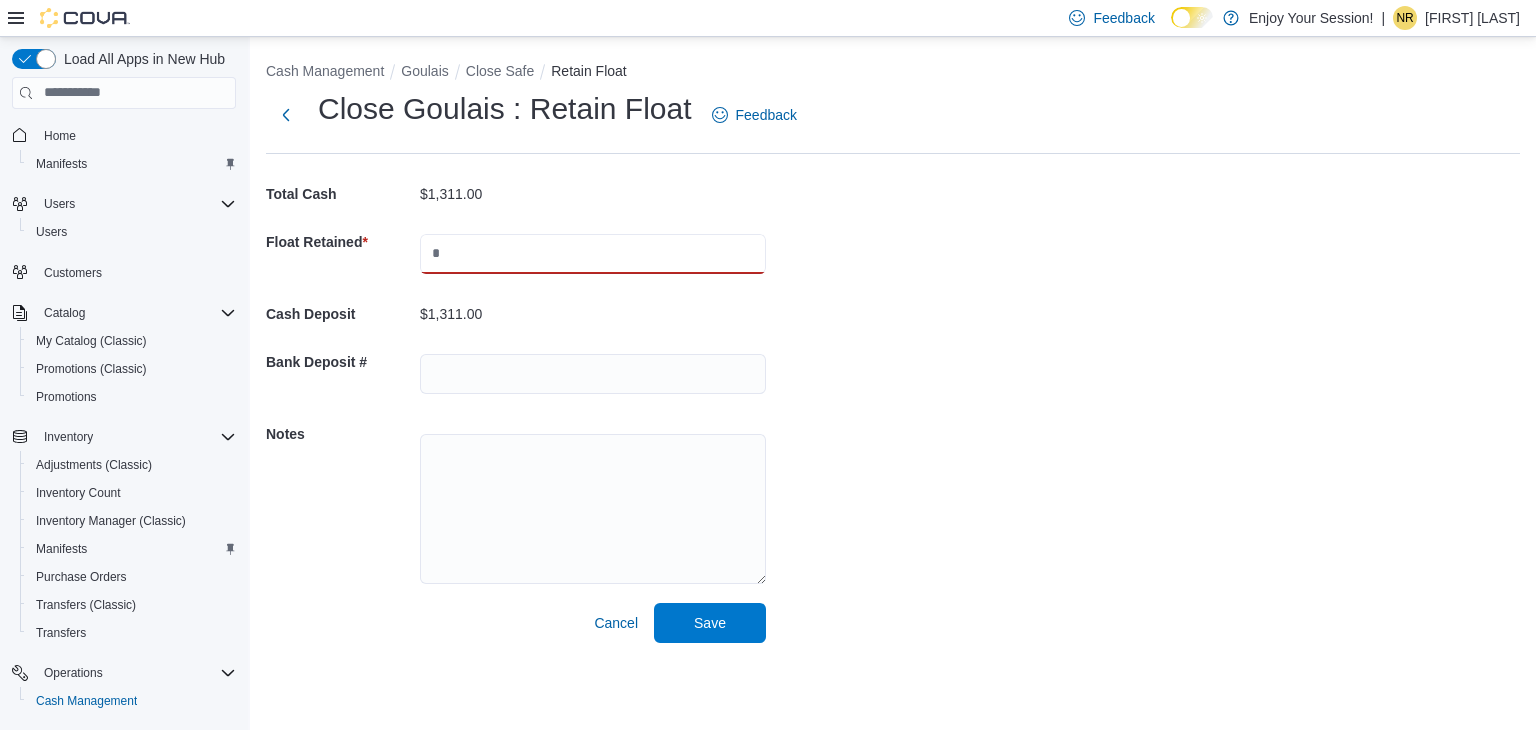 click at bounding box center (593, 254) 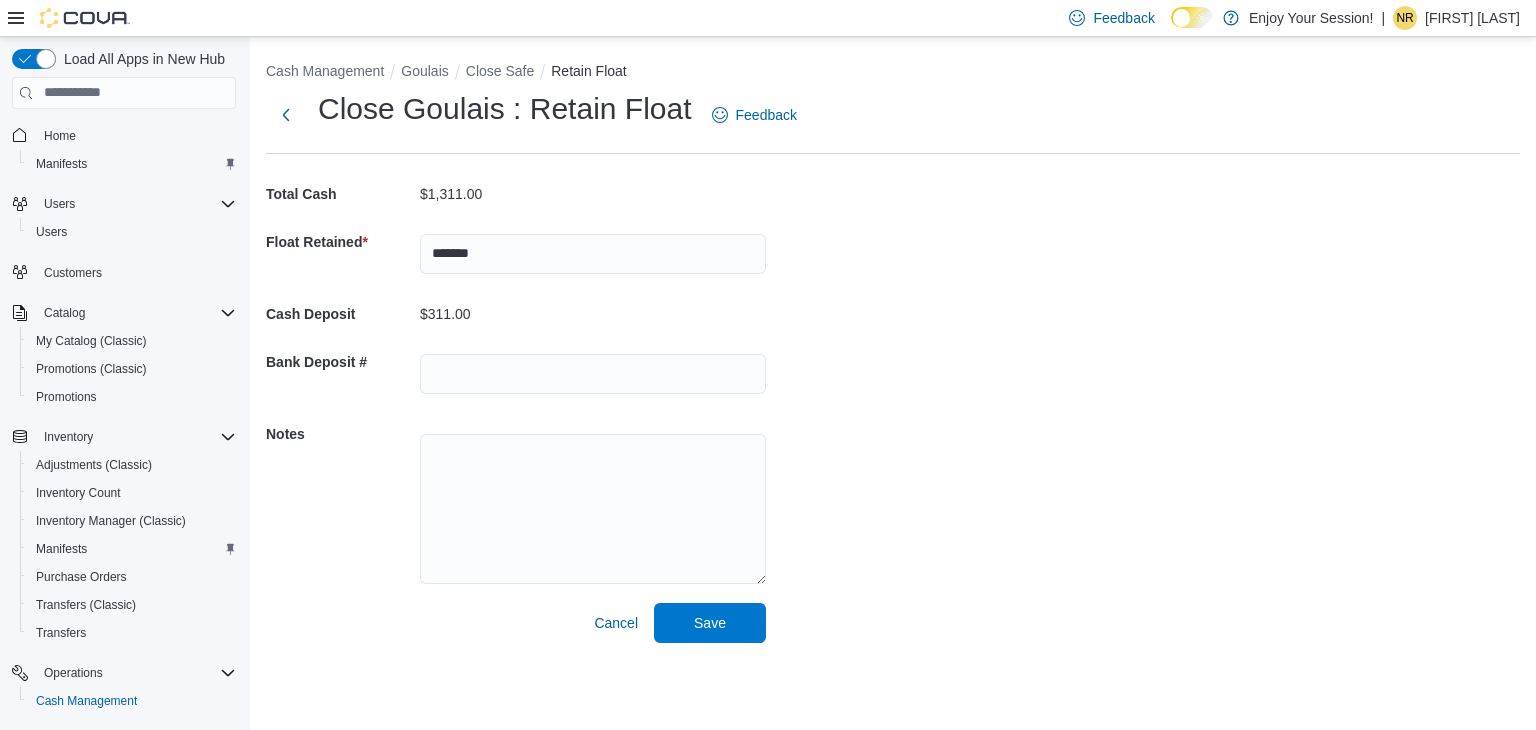 click on "Cash Management Goulais Close Safe Retain Float Close Goulais : Retain Float Feedback   Total Cash $1,311.00 Float Retained  * ******* Cash Deposit $311.00 Bank Deposit # Notes Cancel Save" at bounding box center (893, 348) 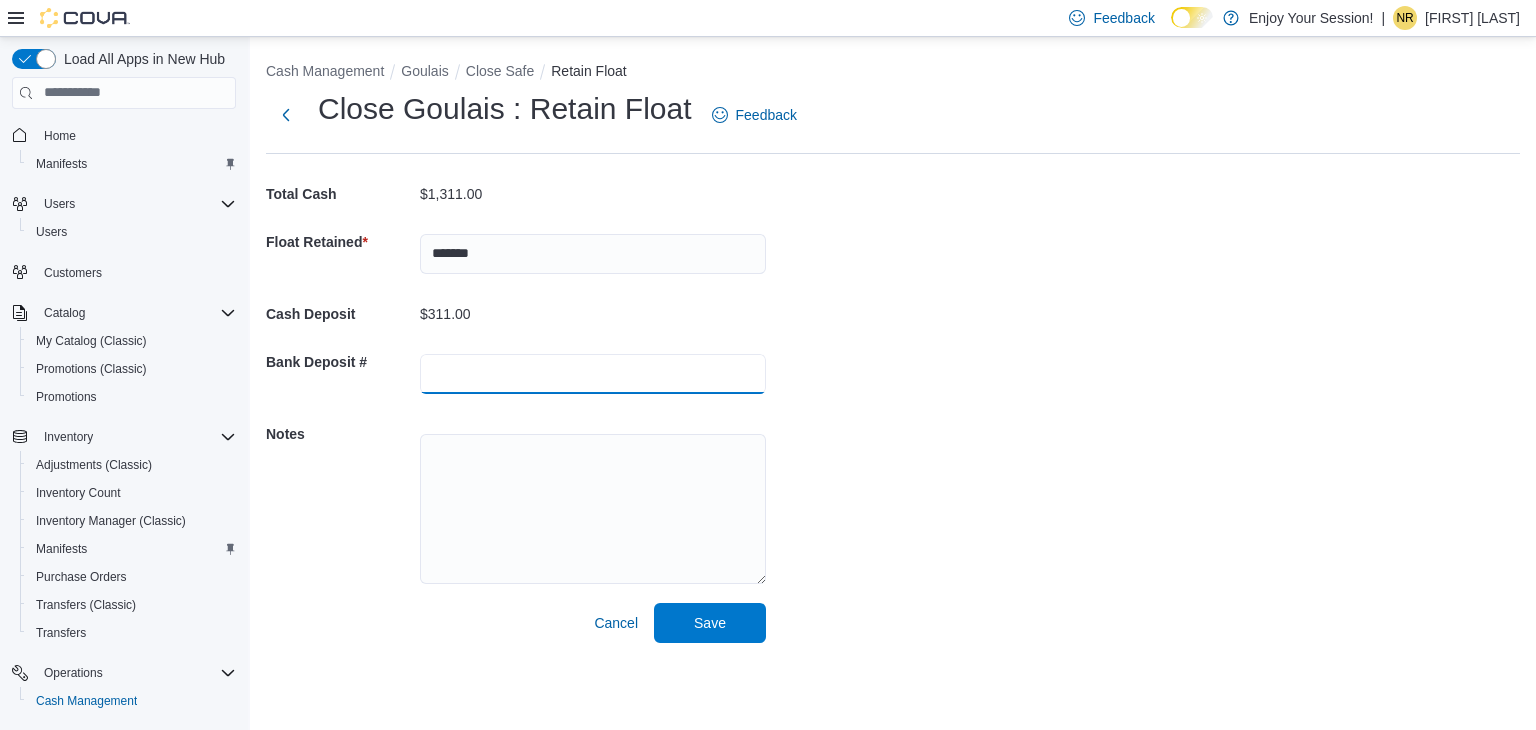 click at bounding box center [593, 374] 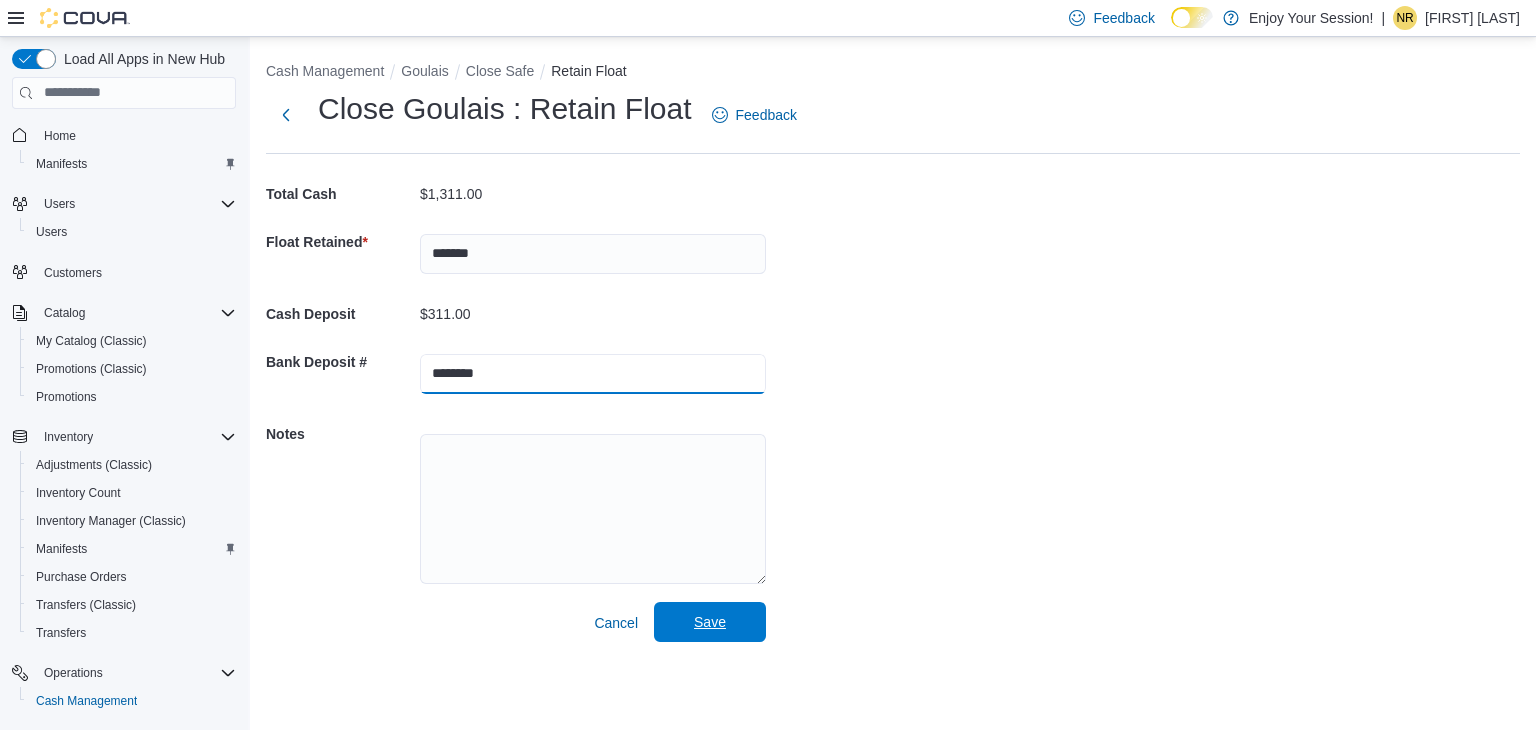 type on "********" 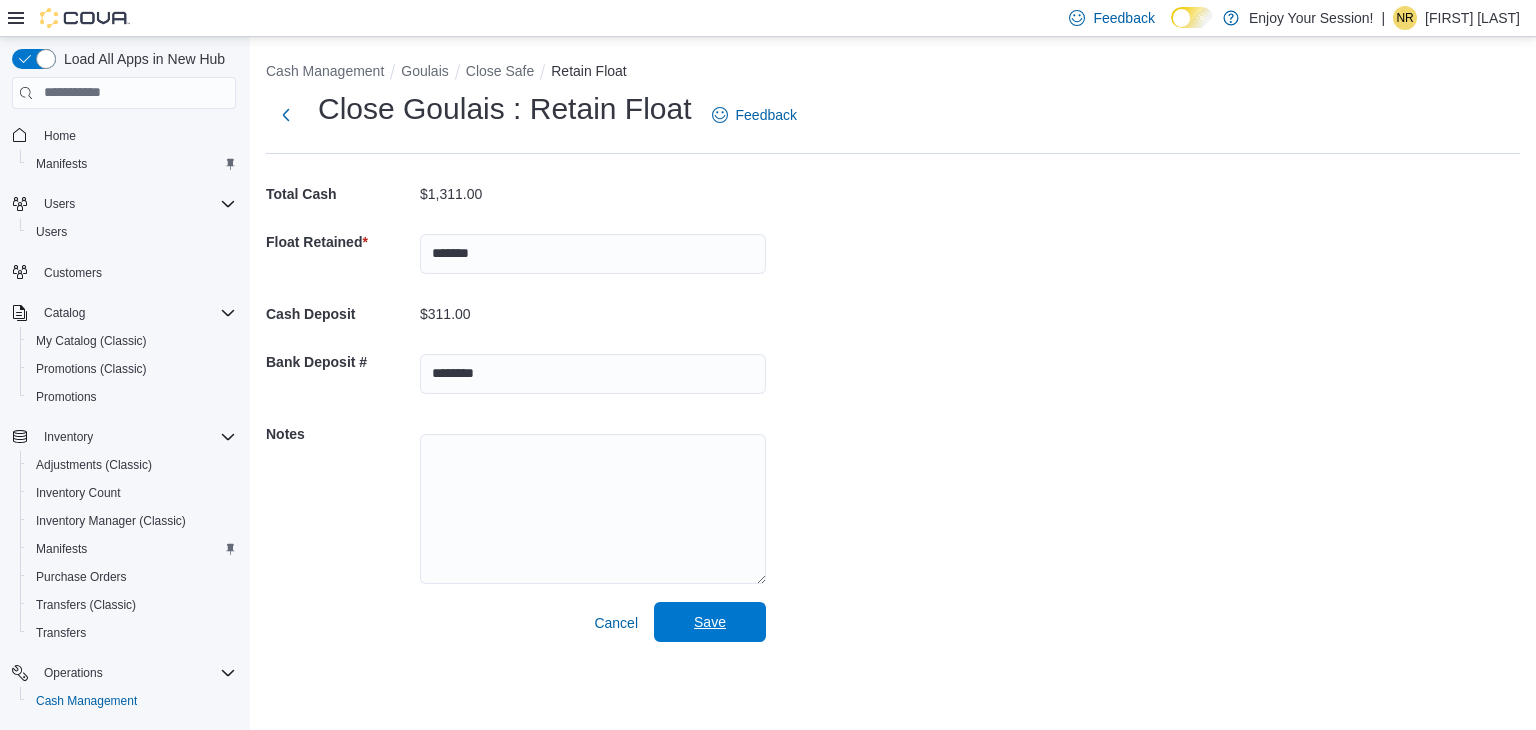 click on "Save" at bounding box center (710, 622) 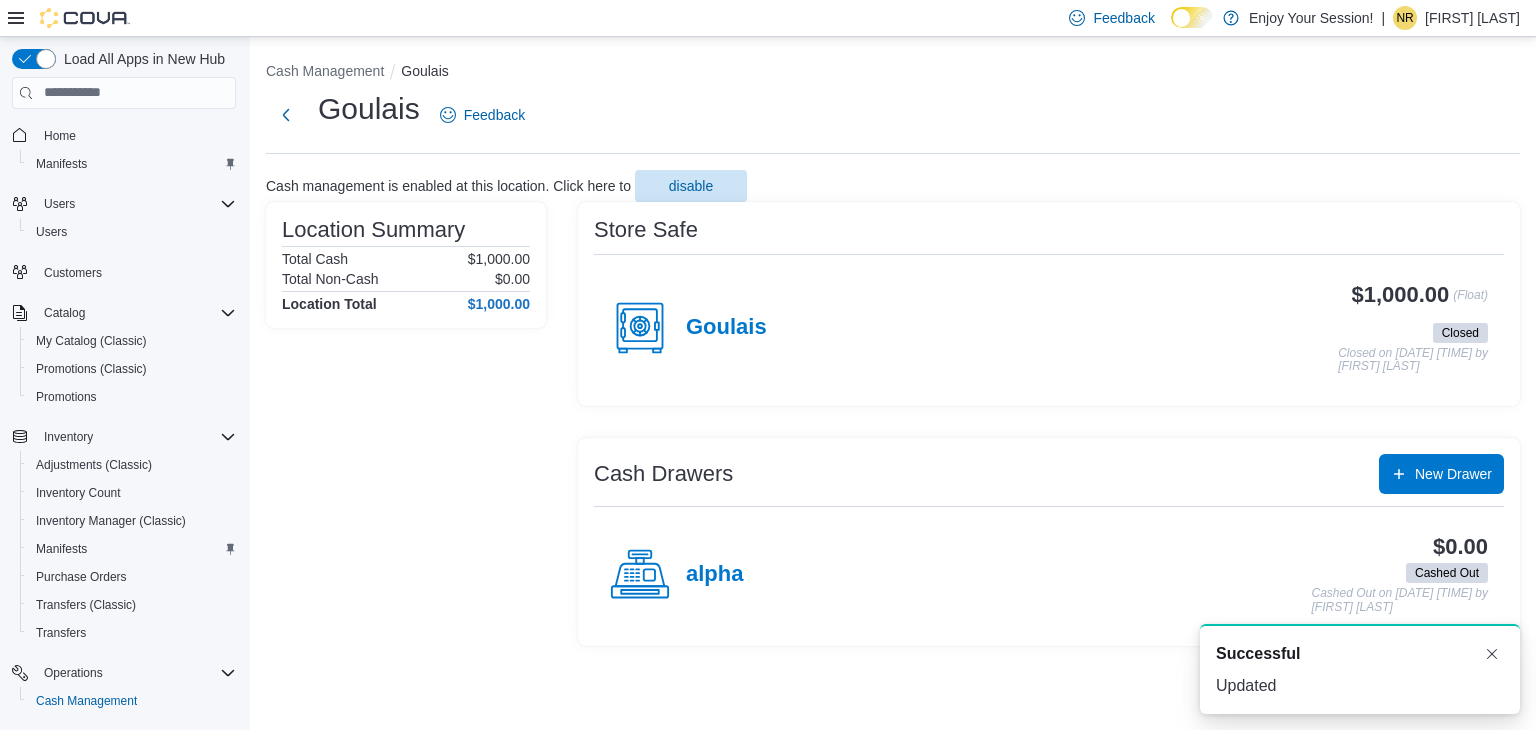 scroll, scrollTop: 0, scrollLeft: 0, axis: both 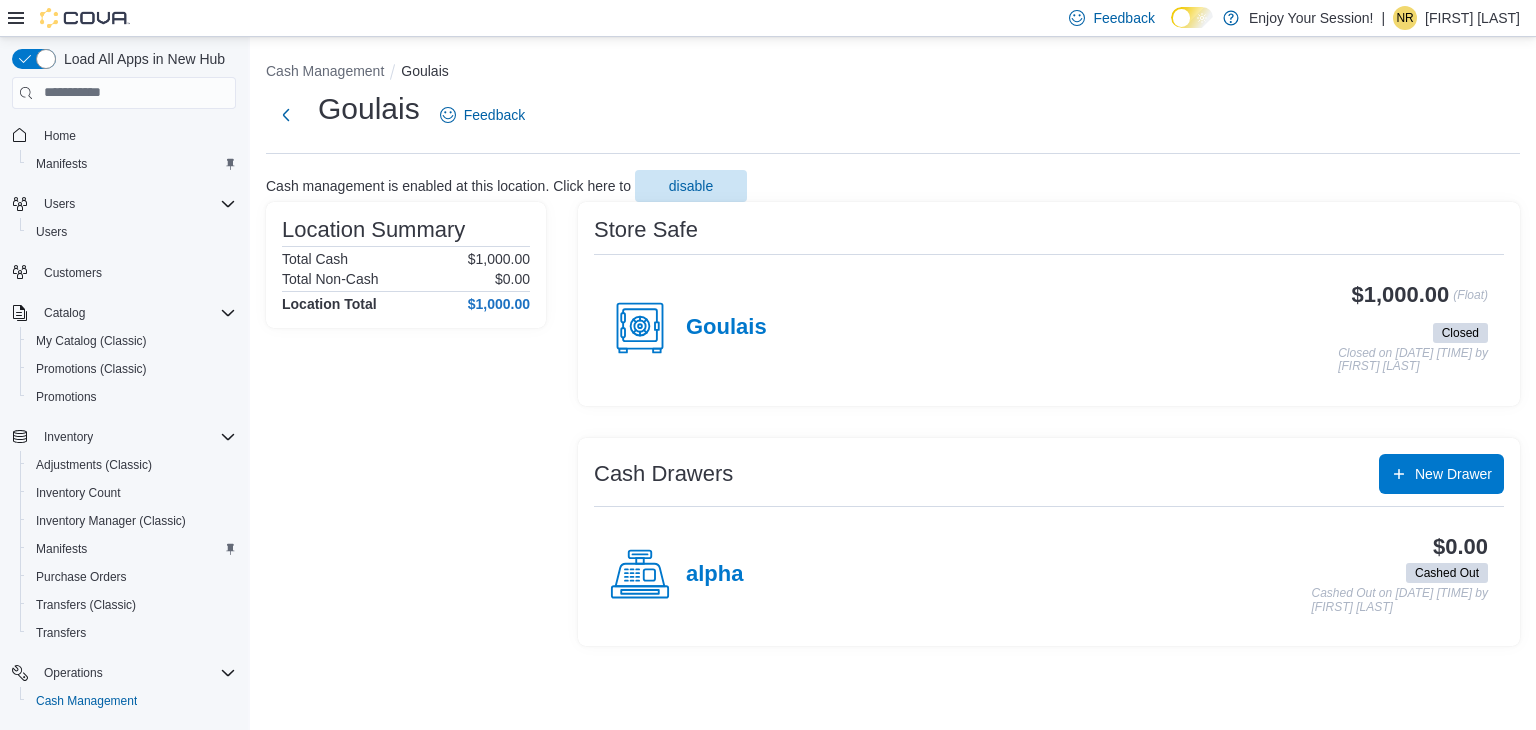 click on "Natasha Raymond" at bounding box center [1472, 18] 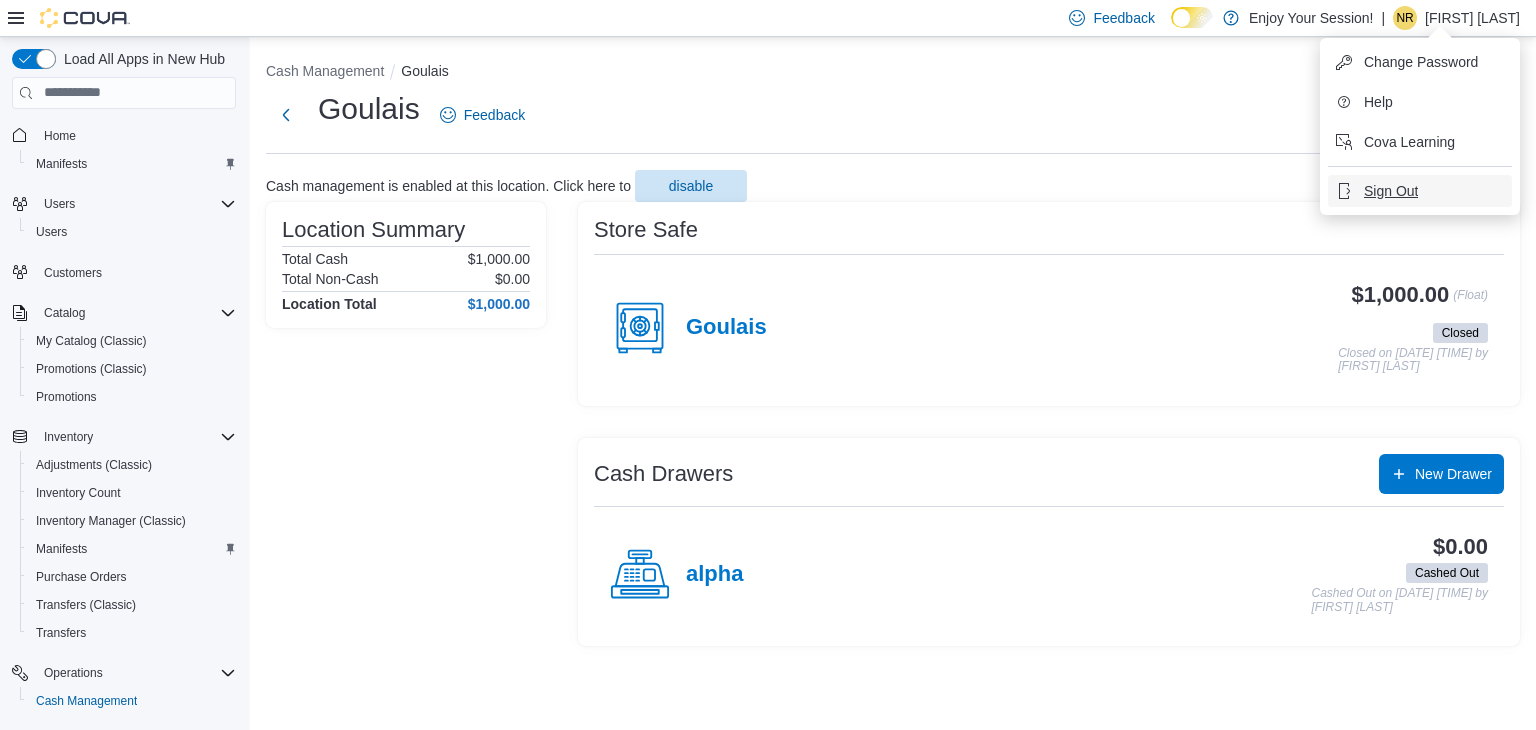 click on "Sign Out" at bounding box center [1420, 191] 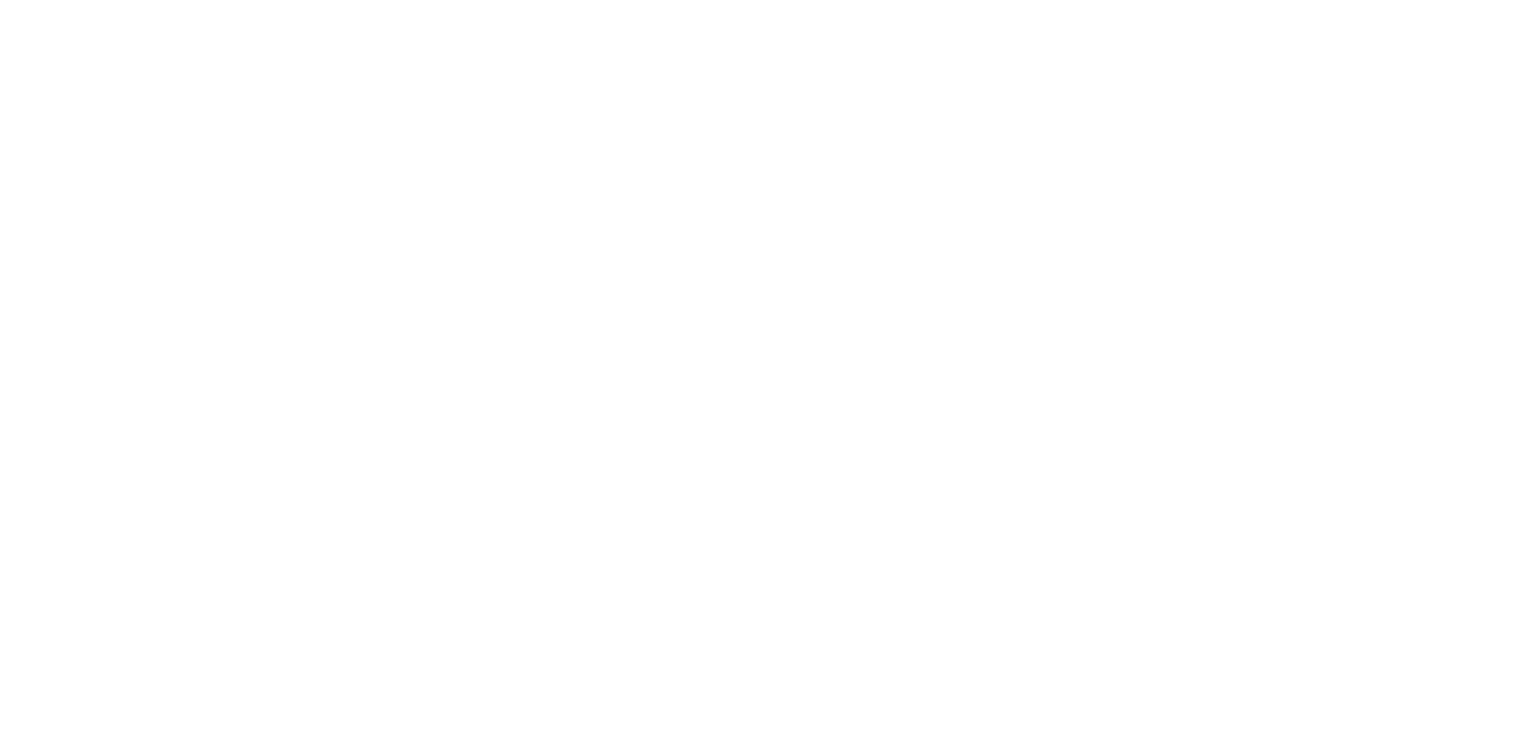scroll, scrollTop: 0, scrollLeft: 0, axis: both 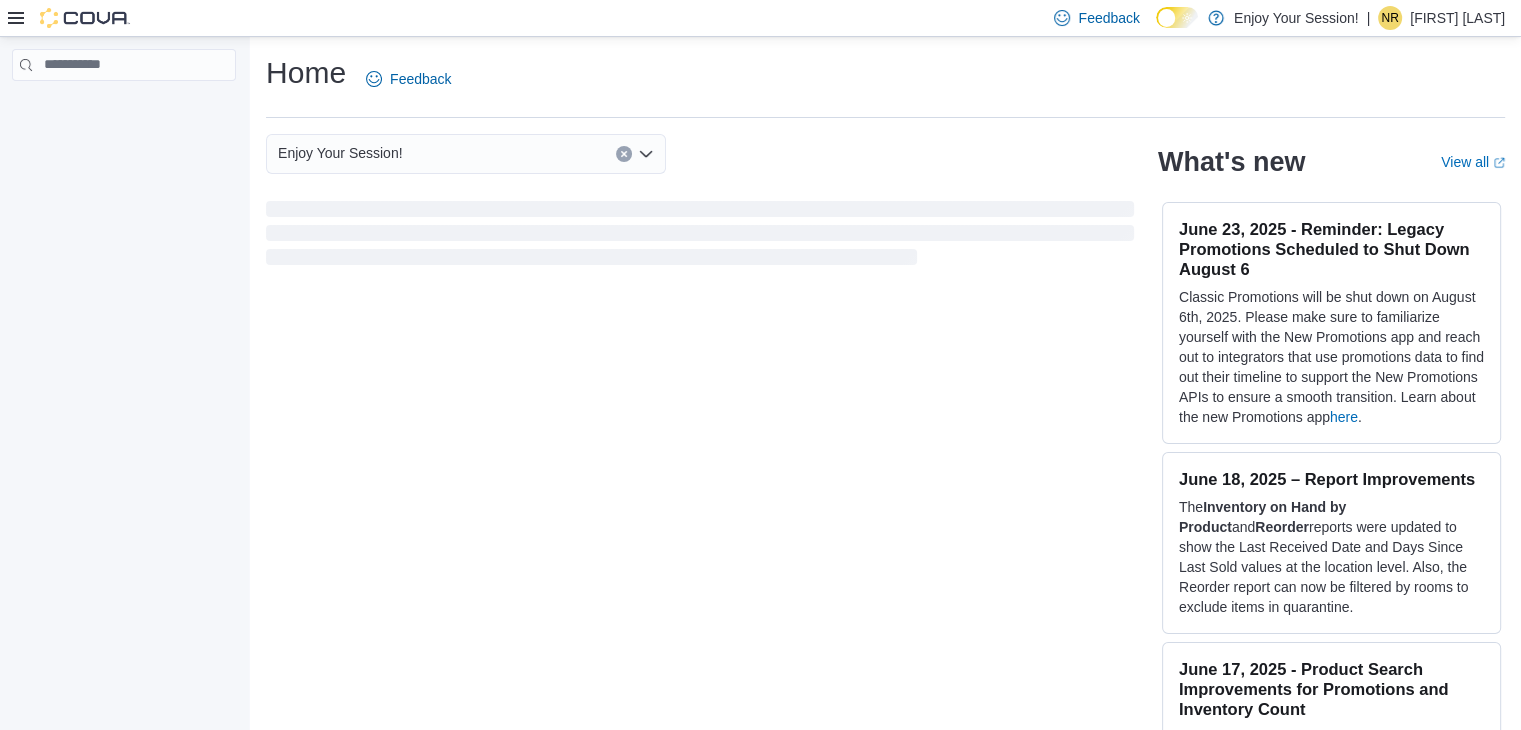 click on "[FIRST] [LAST]" at bounding box center [1457, 18] 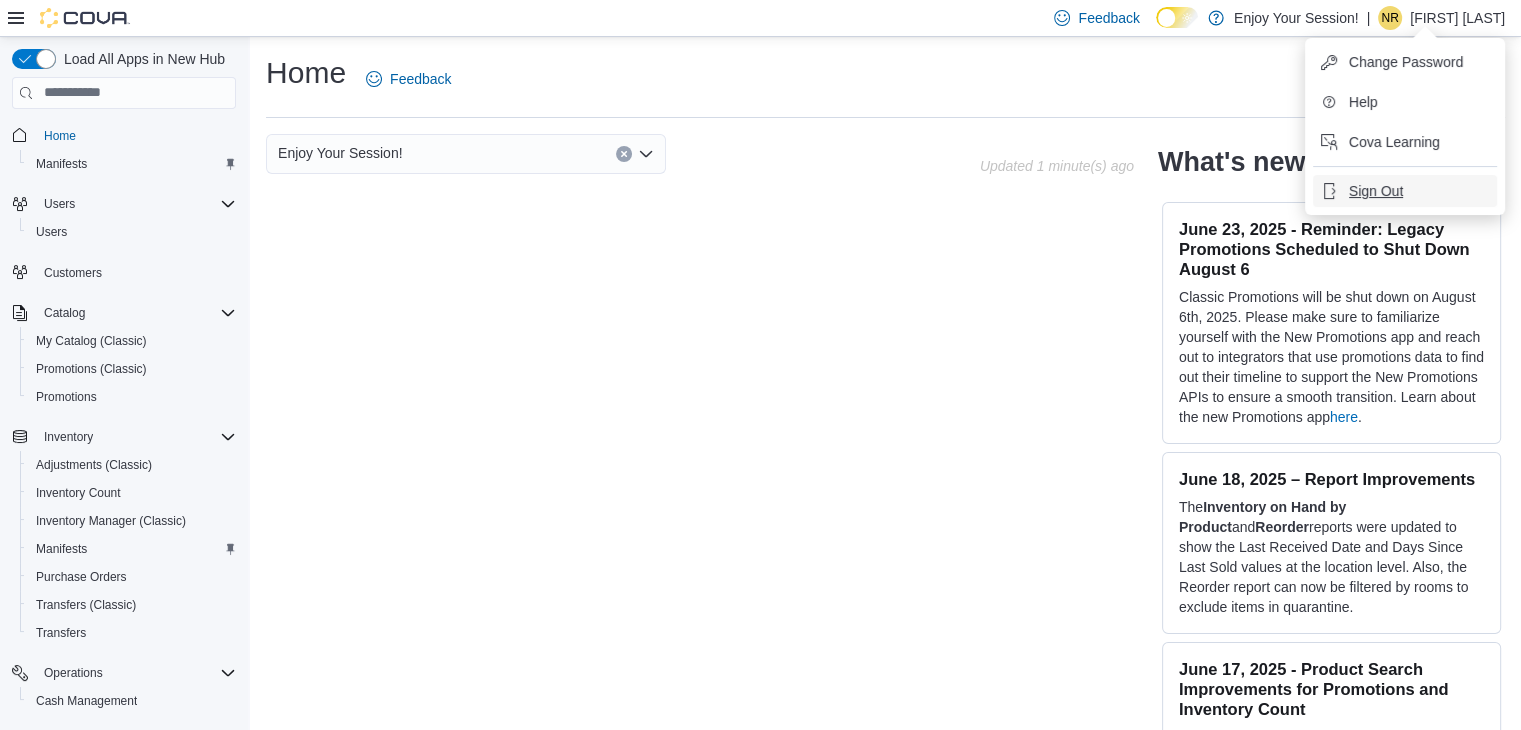 click on "Sign Out" at bounding box center (1376, 191) 